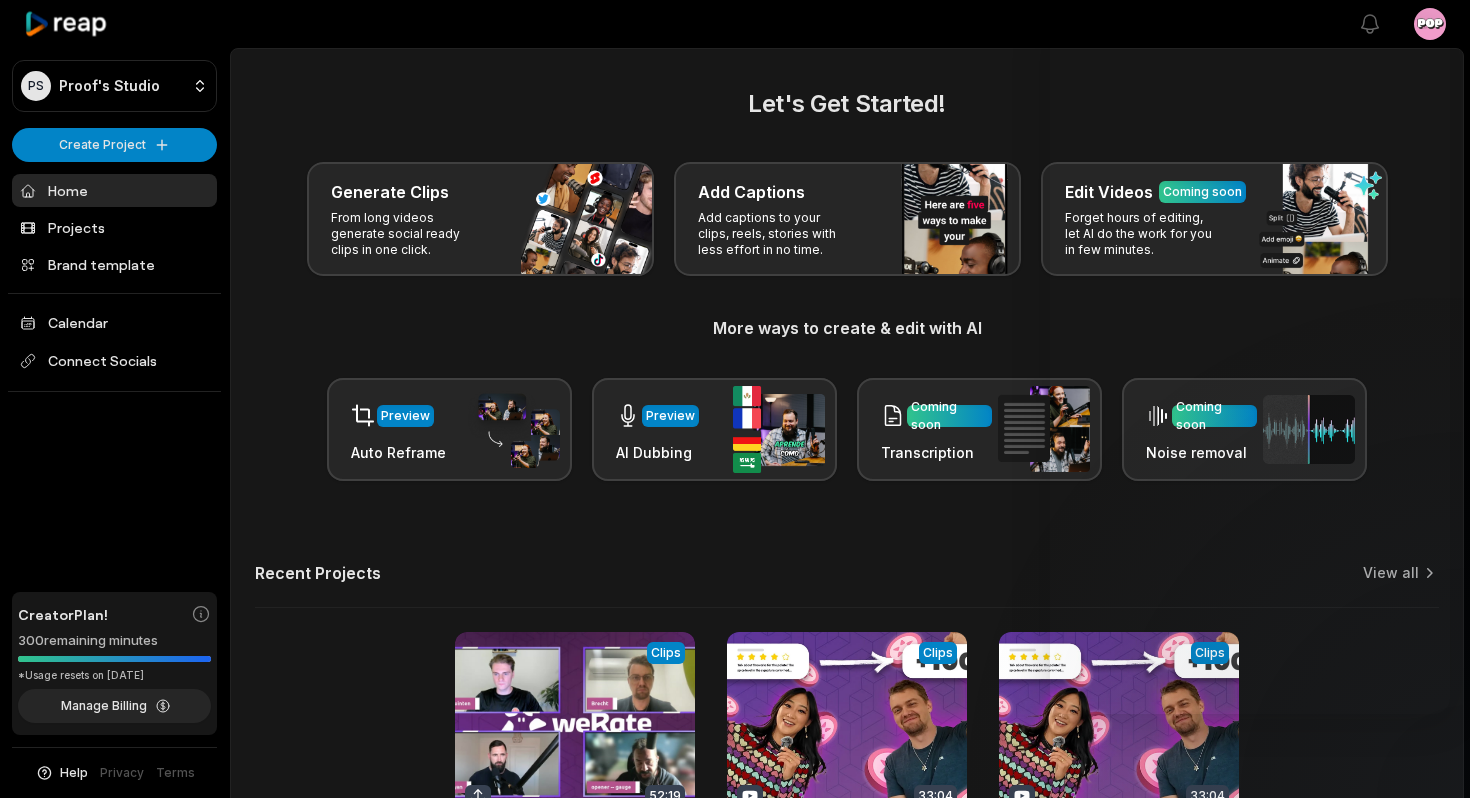 scroll, scrollTop: 99, scrollLeft: 0, axis: vertical 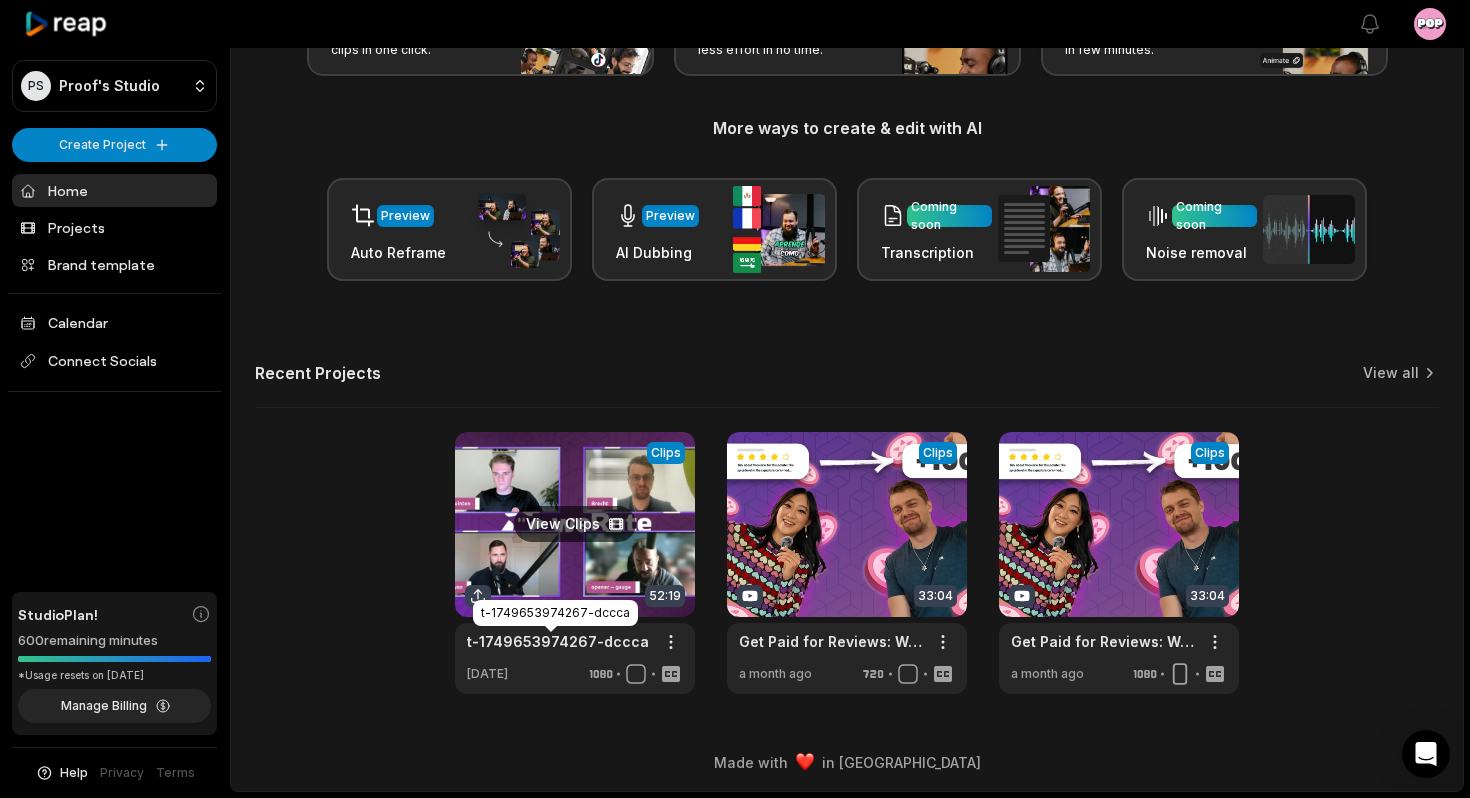 click on "t-1749653974267-dccca" at bounding box center [558, 641] 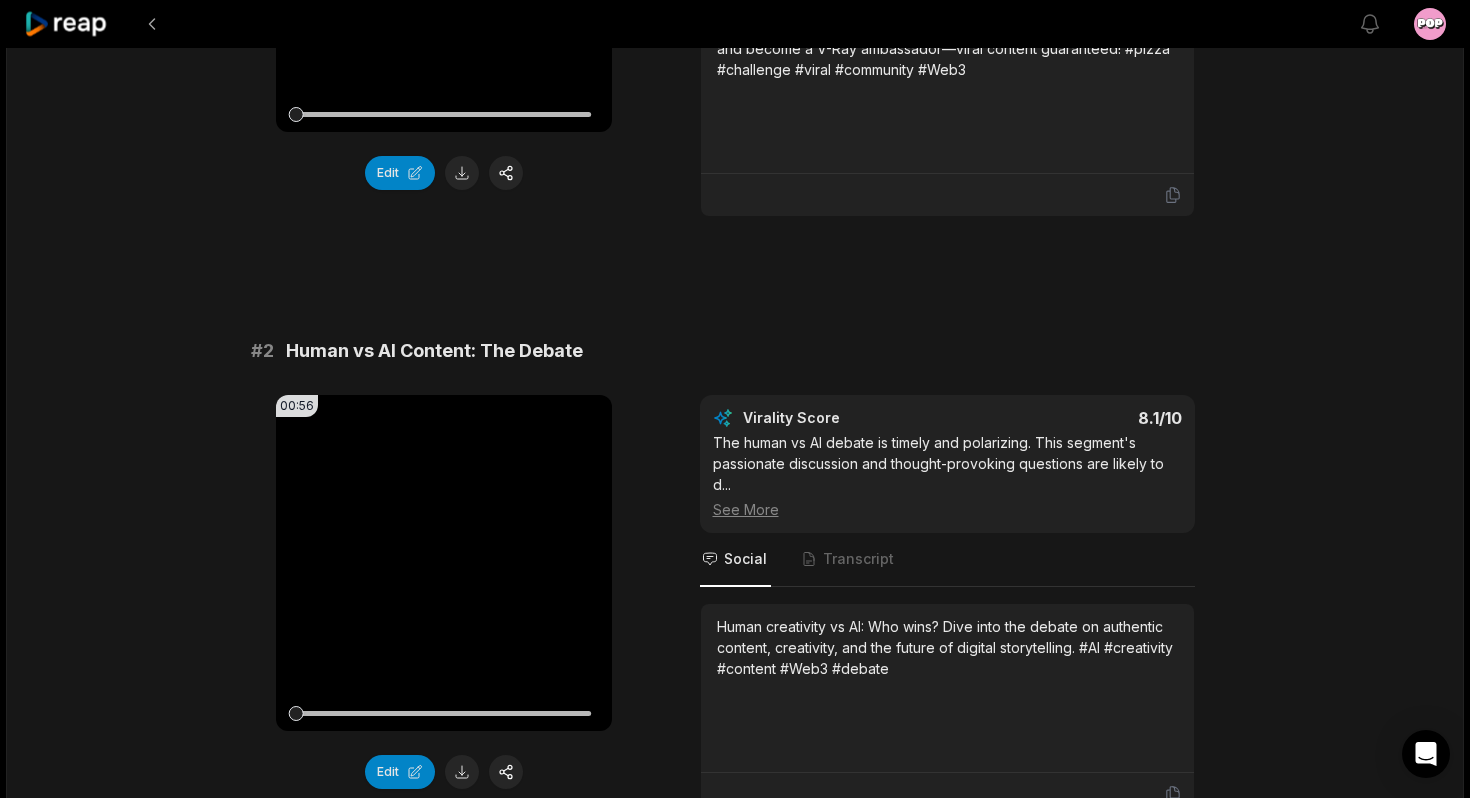 scroll, scrollTop: 686, scrollLeft: 0, axis: vertical 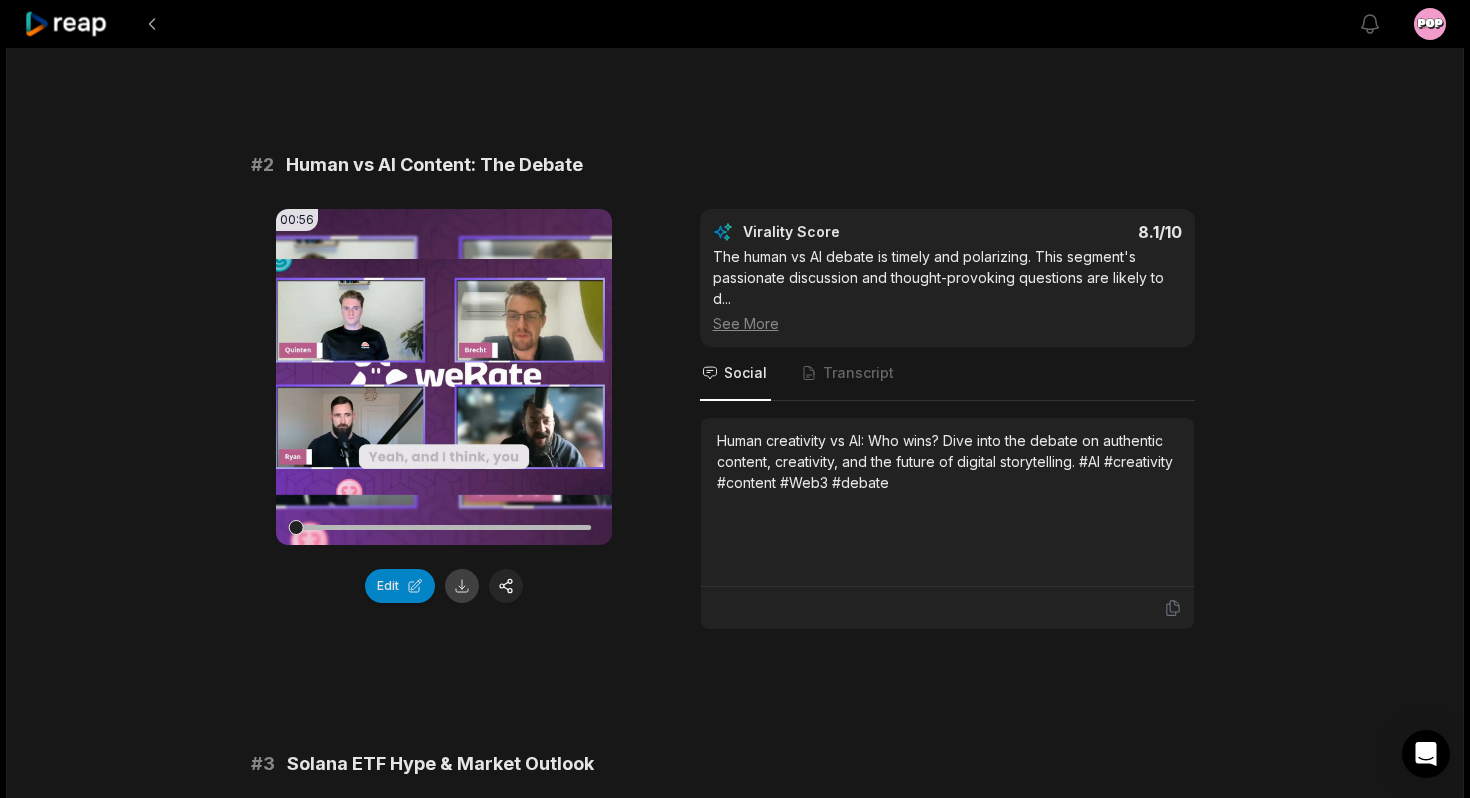 click at bounding box center (462, 586) 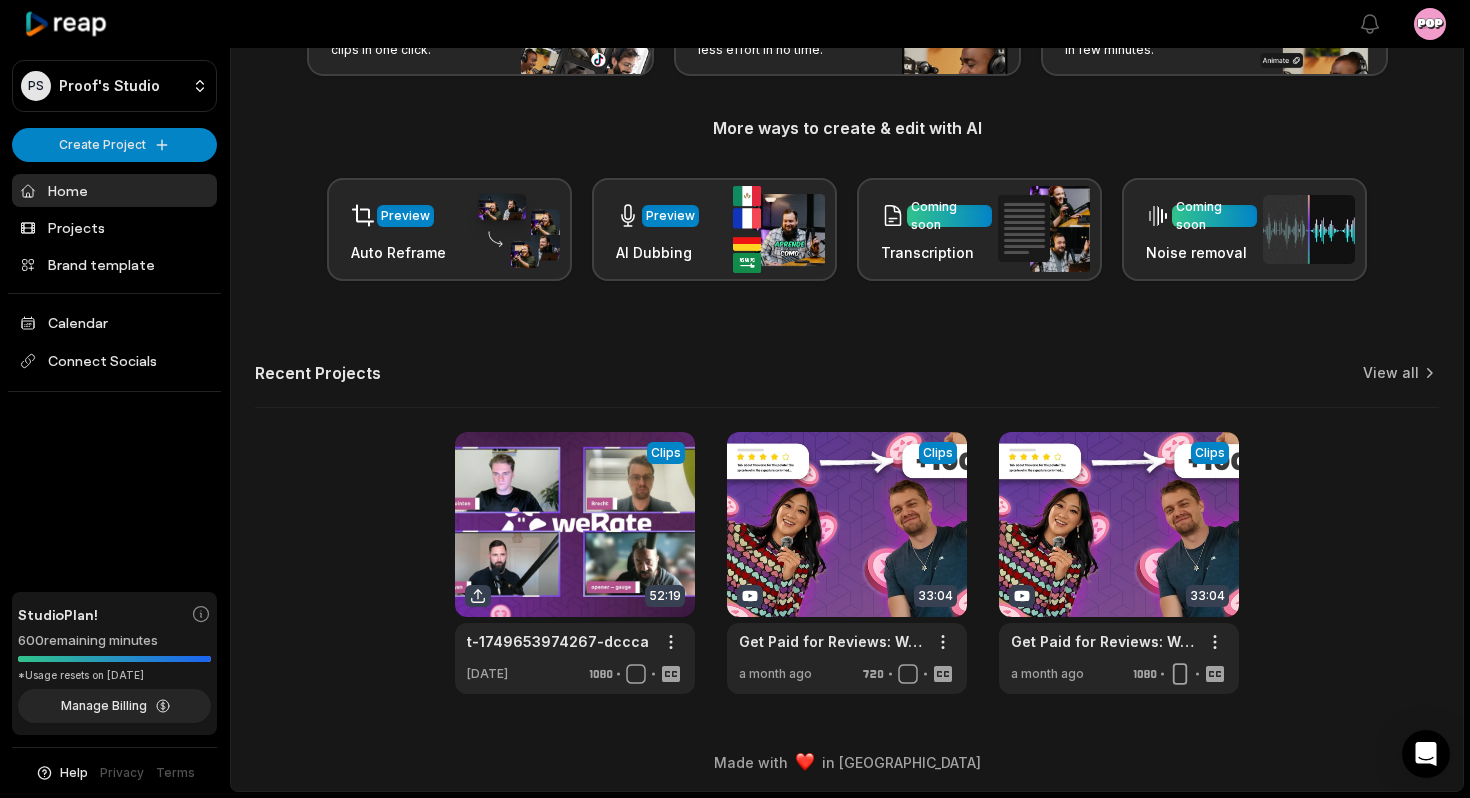 scroll, scrollTop: 200, scrollLeft: 0, axis: vertical 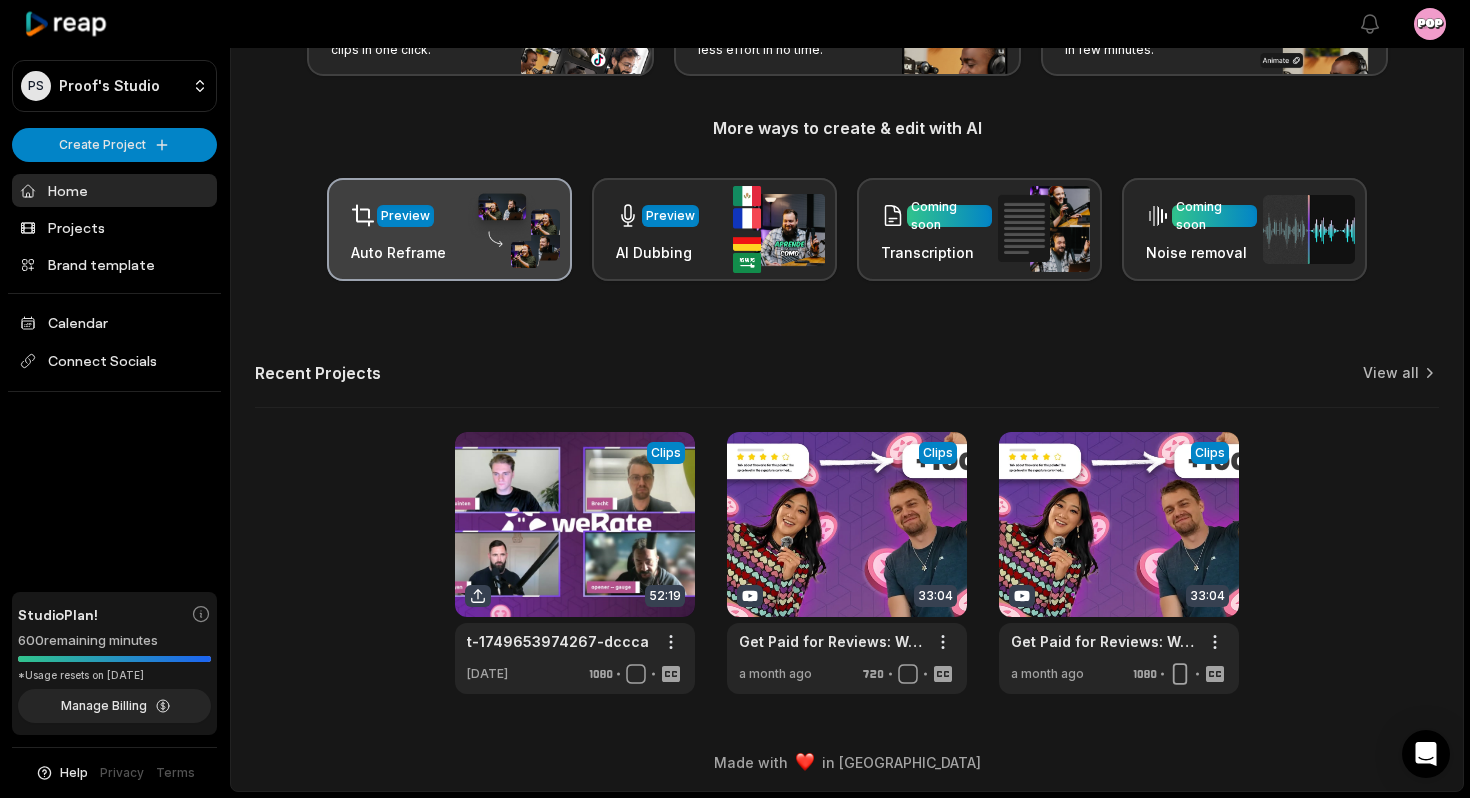 click on "Preview Auto Reframe" at bounding box center [449, 229] 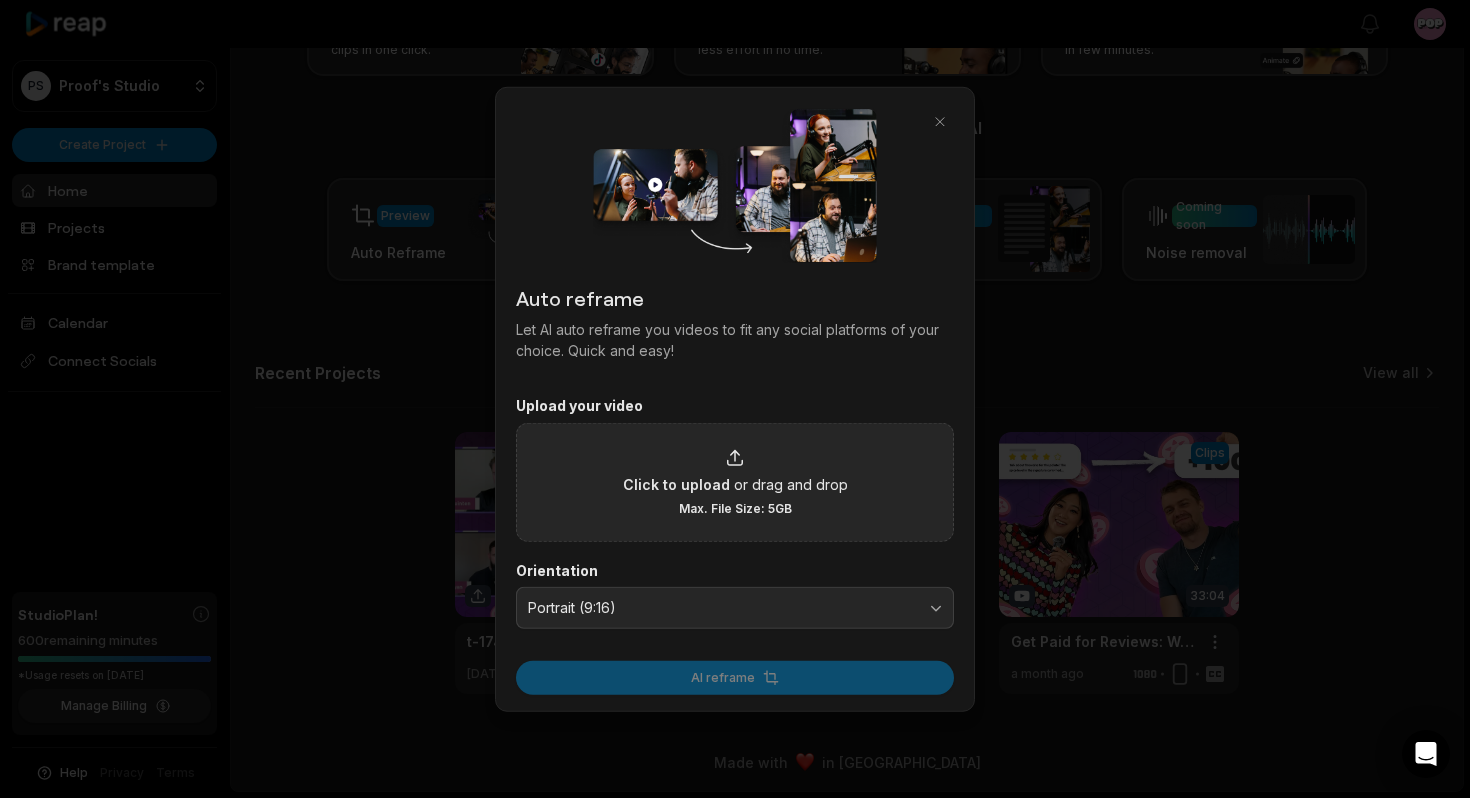 click on "Max. File Size: 5GB" at bounding box center (735, 508) 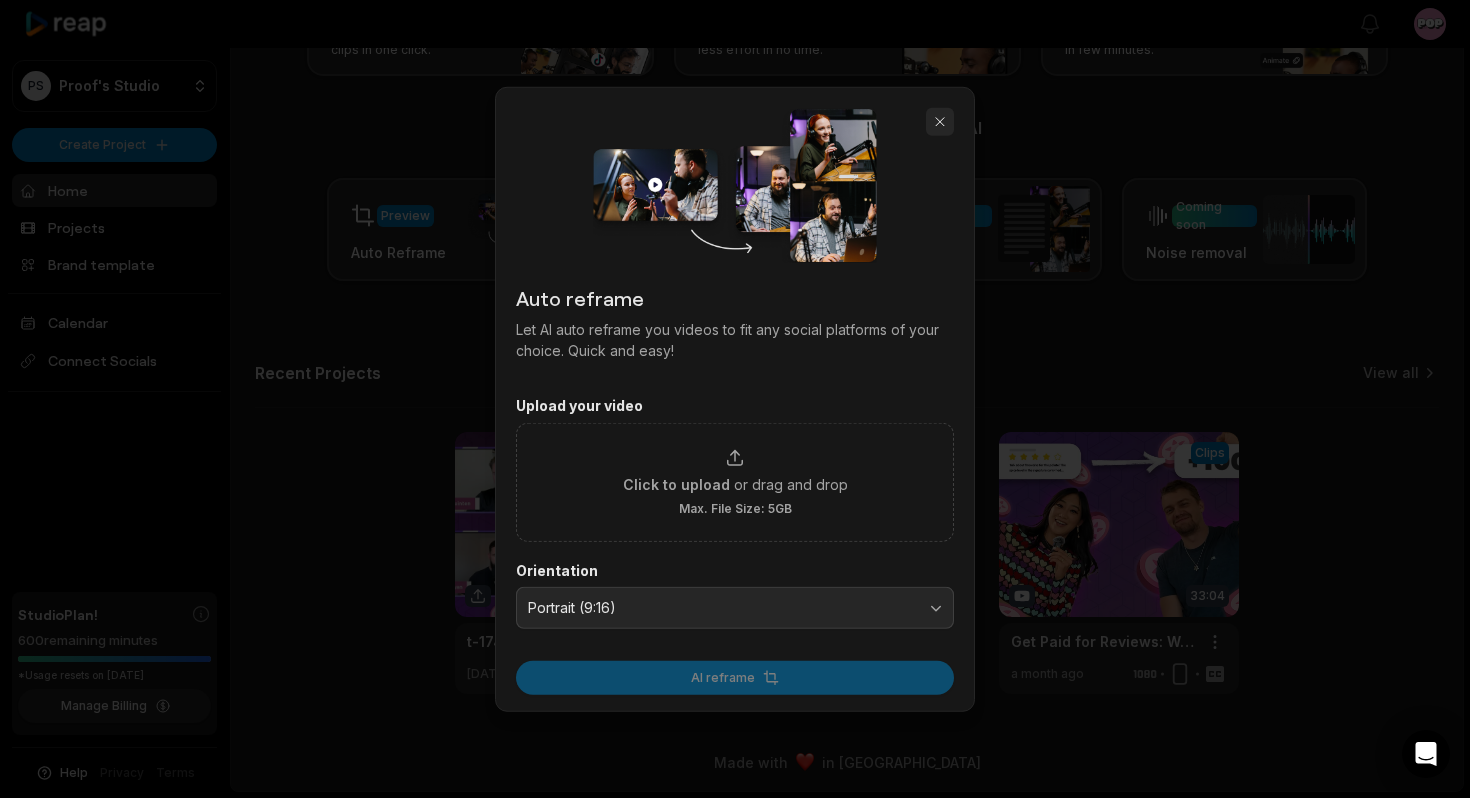 click at bounding box center (940, 122) 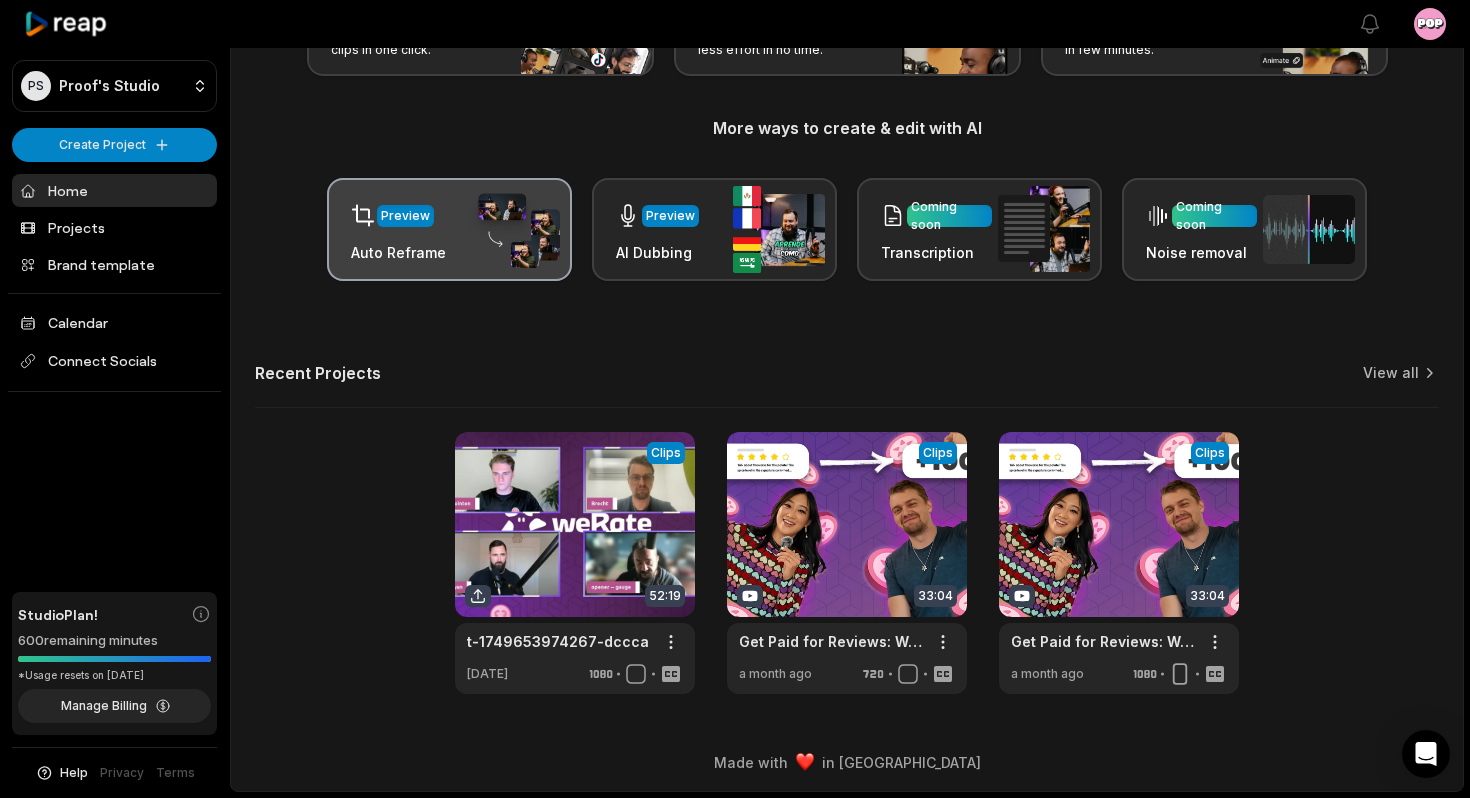 click at bounding box center [514, 230] 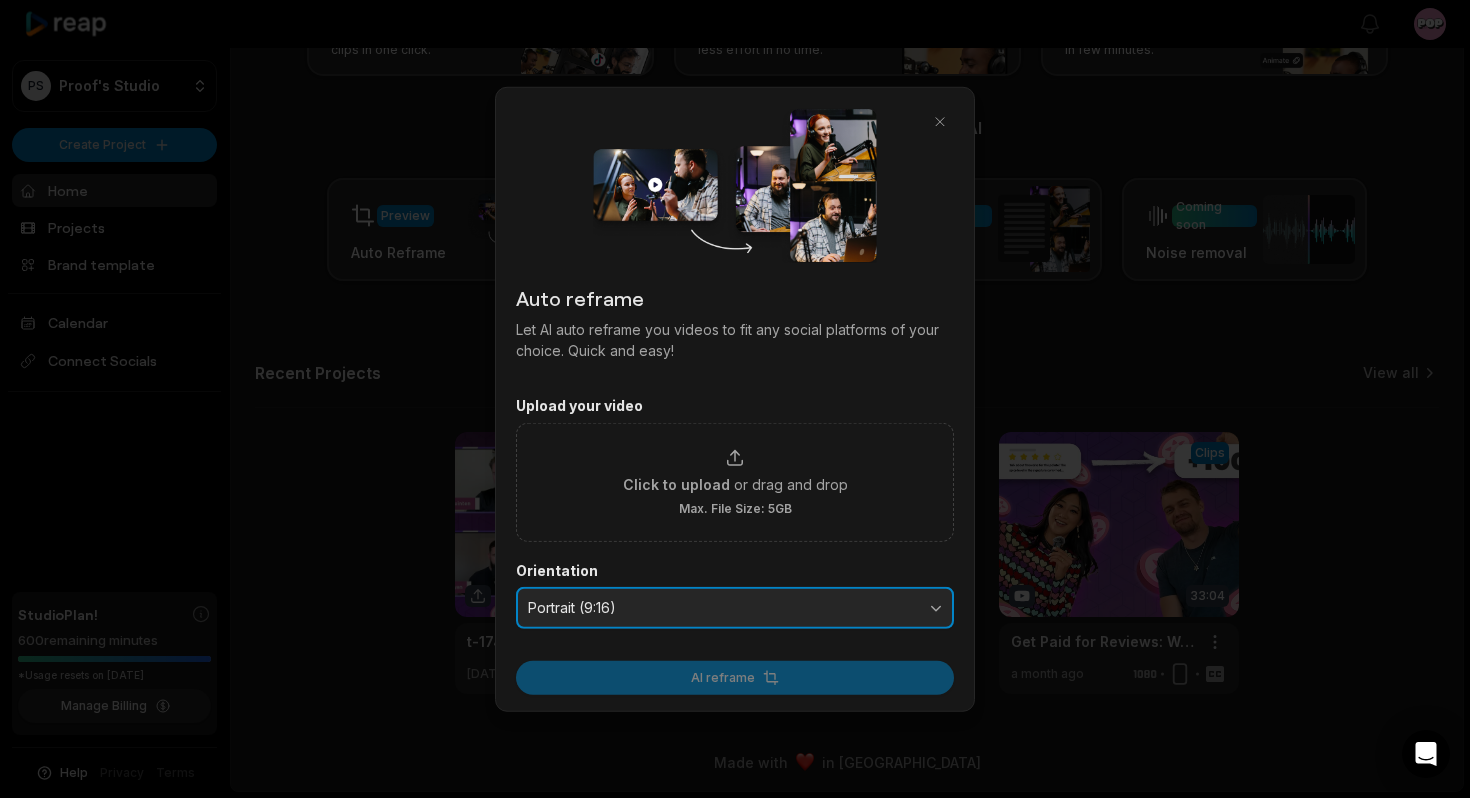 click on "Portrait (9:16)" at bounding box center [721, 608] 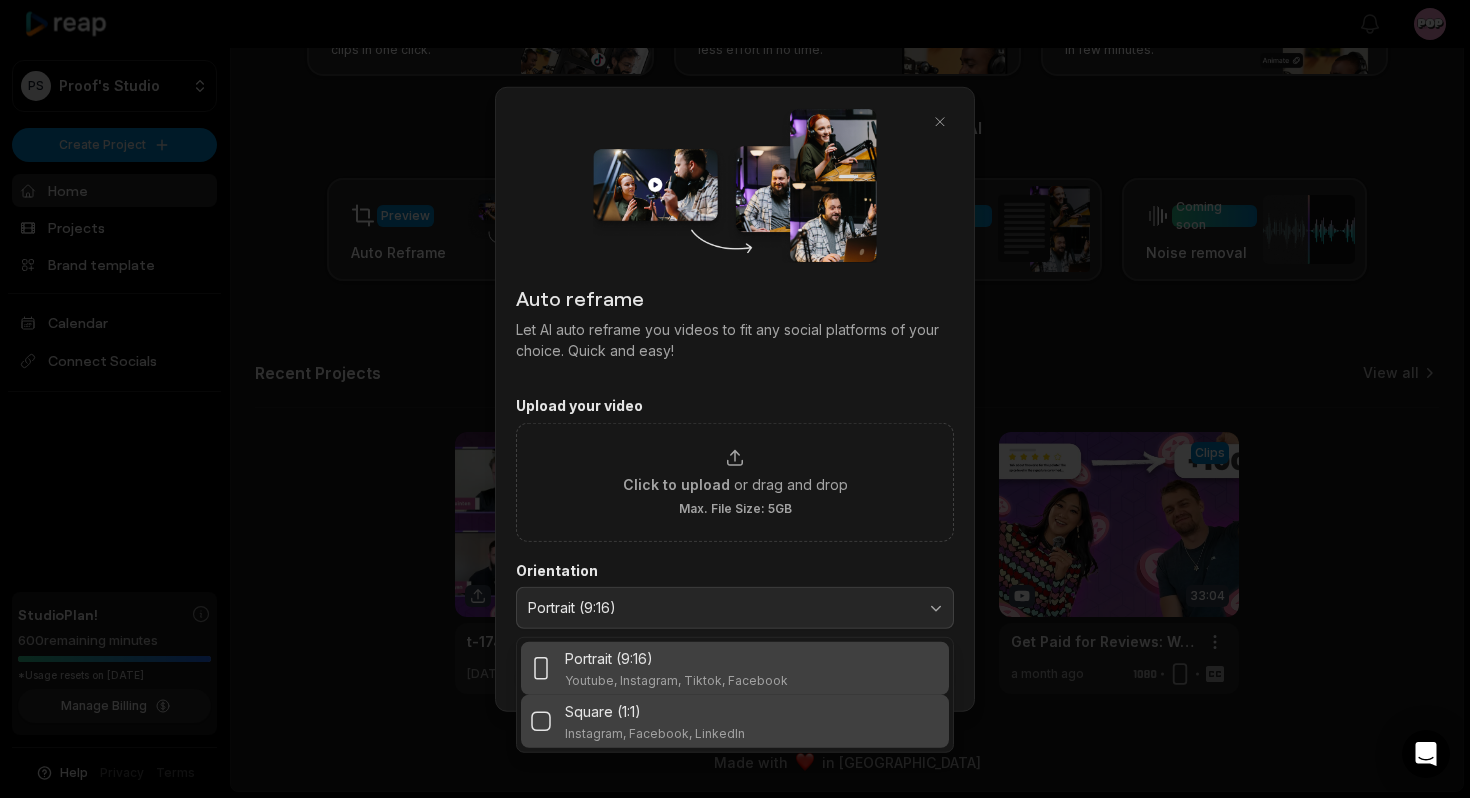 click on "Instagram, Facebook, LinkedIn" at bounding box center (655, 733) 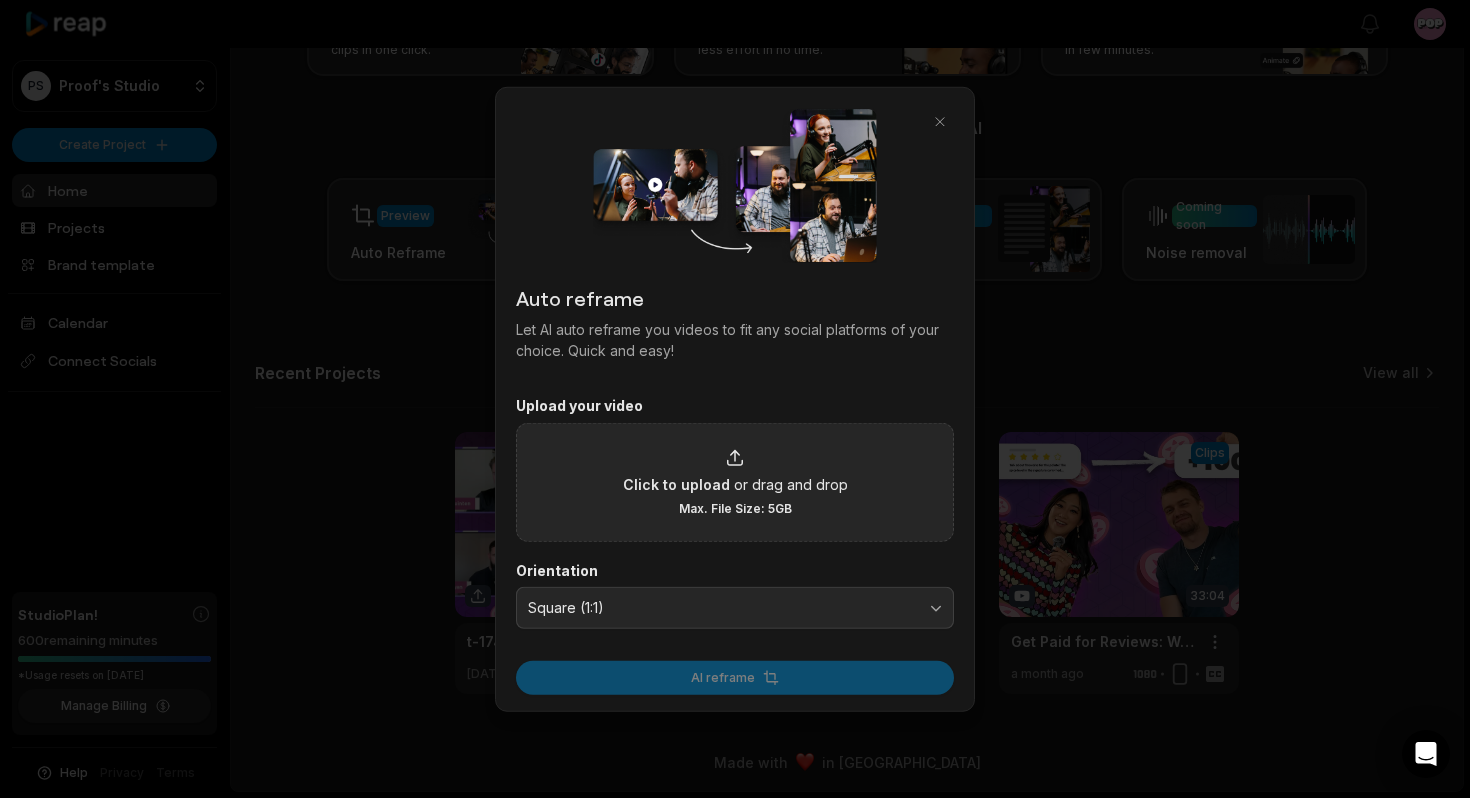 click on "Click to upload or drag and drop Max. File Size: 5GB" at bounding box center [735, 481] 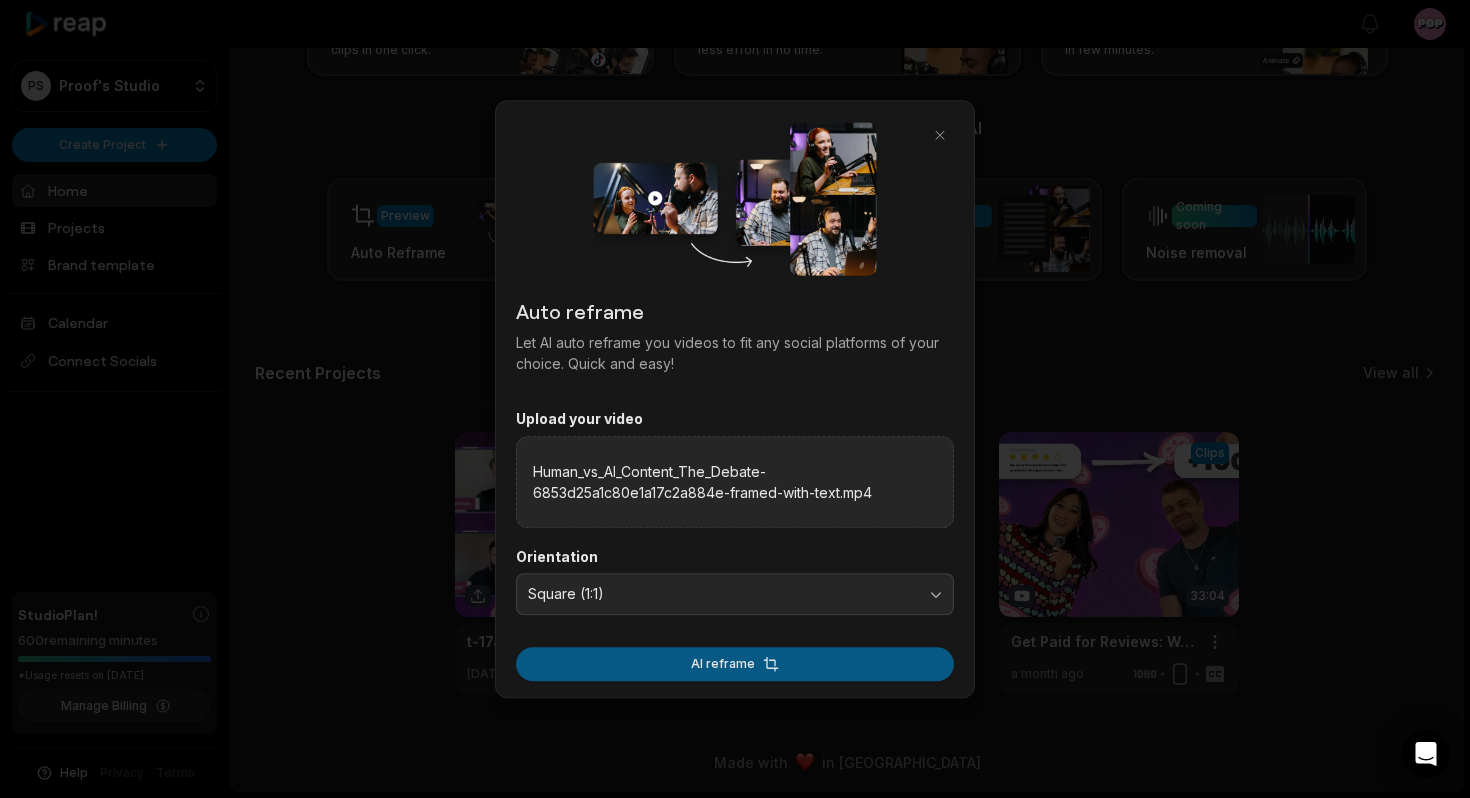 click on "AI reframe" at bounding box center (735, 664) 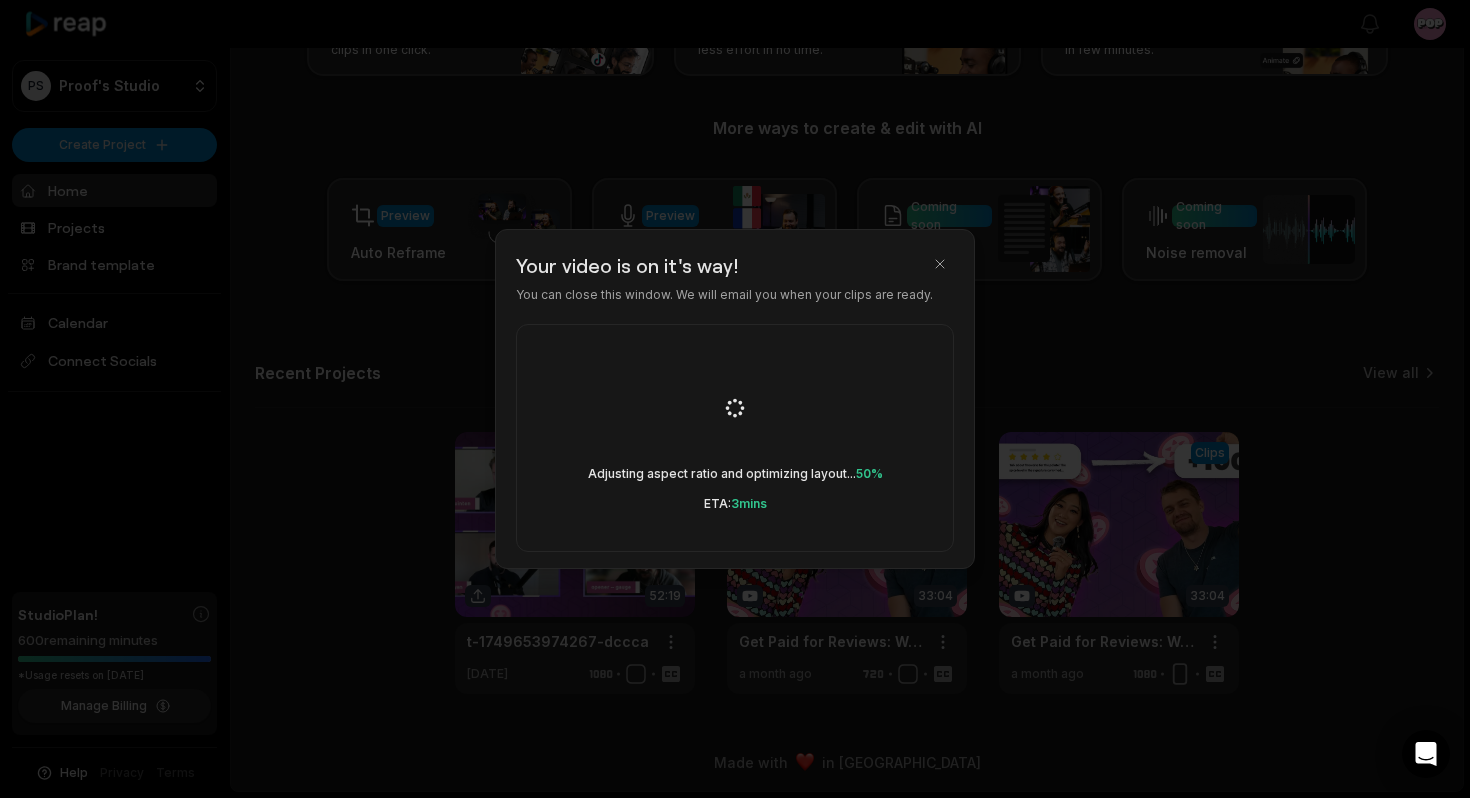 scroll, scrollTop: 0, scrollLeft: 0, axis: both 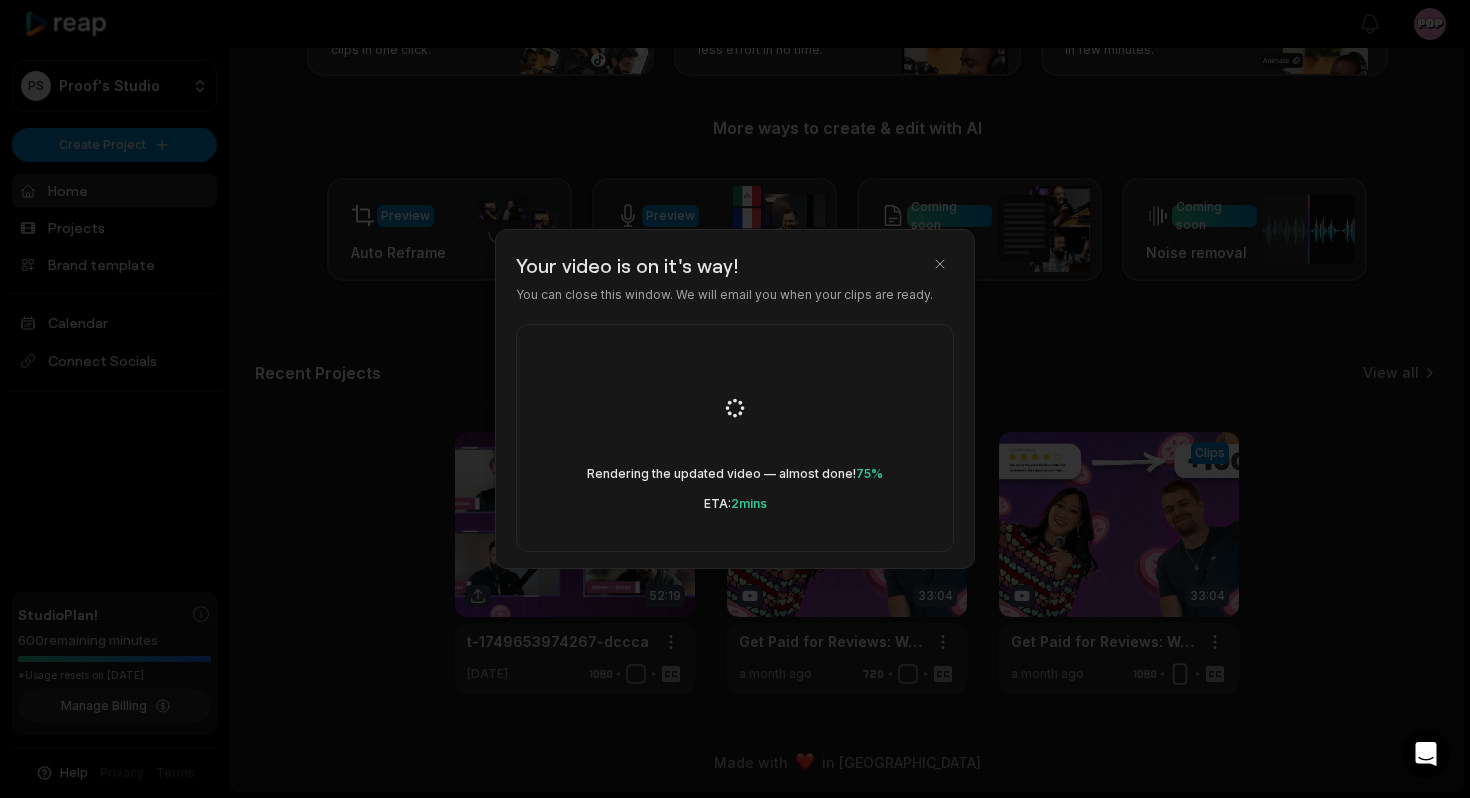 click on "Rendering the updated video — almost done!  75% ETA:  2 mins" at bounding box center [735, 438] 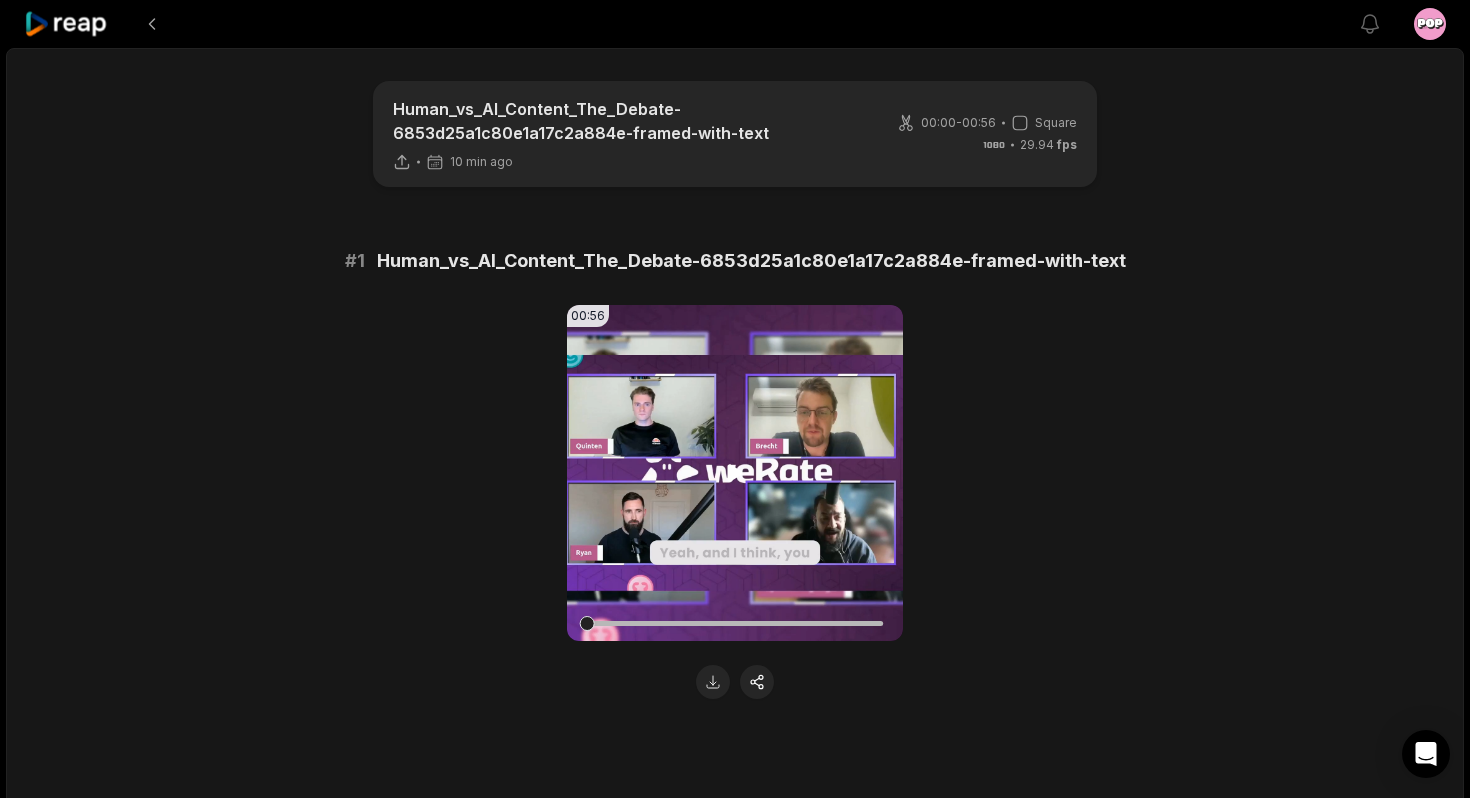 scroll, scrollTop: 52, scrollLeft: 0, axis: vertical 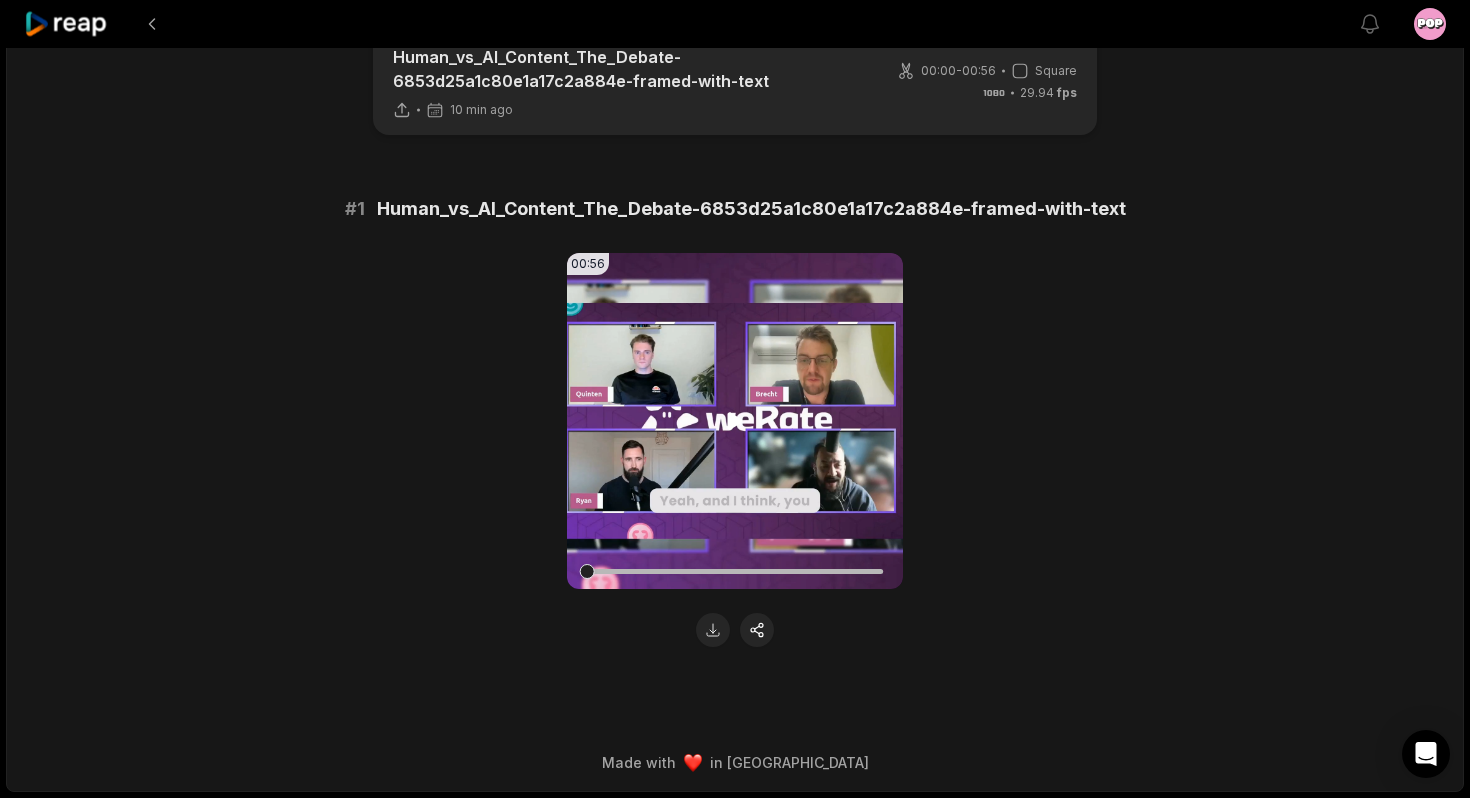 click on "Your browser does not support mp4 format." at bounding box center (735, 421) 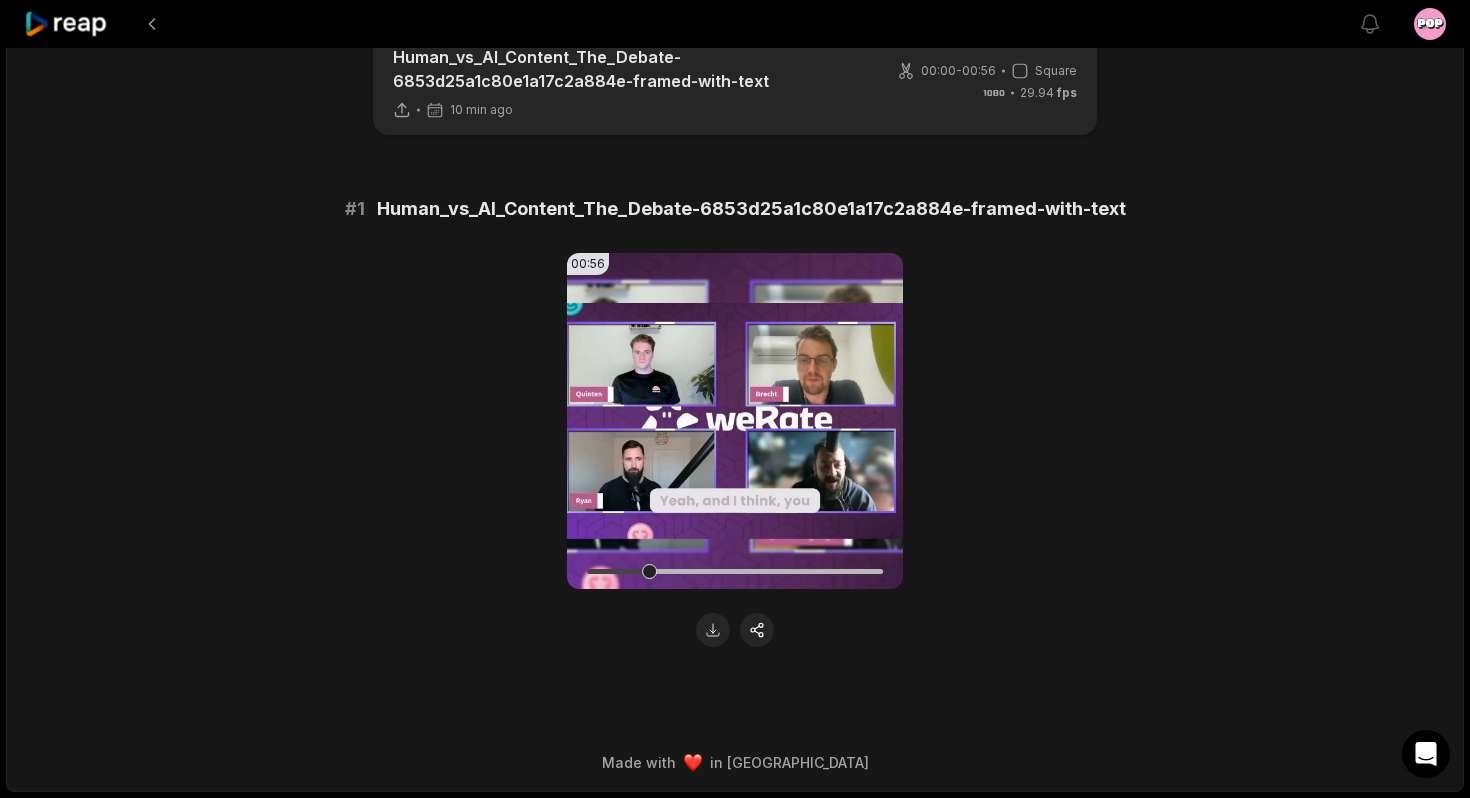 click at bounding box center [735, 571] 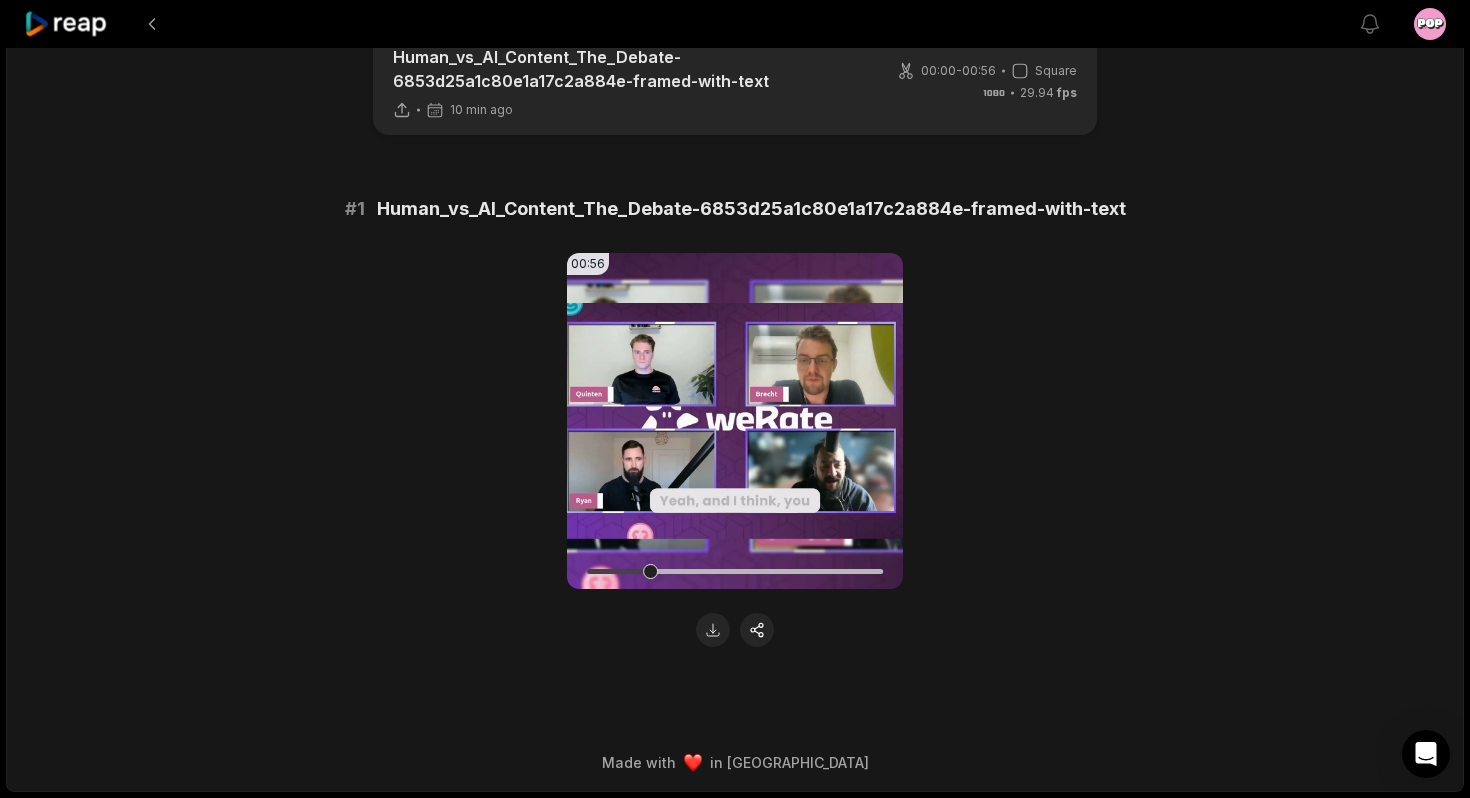 click at bounding box center (735, 571) 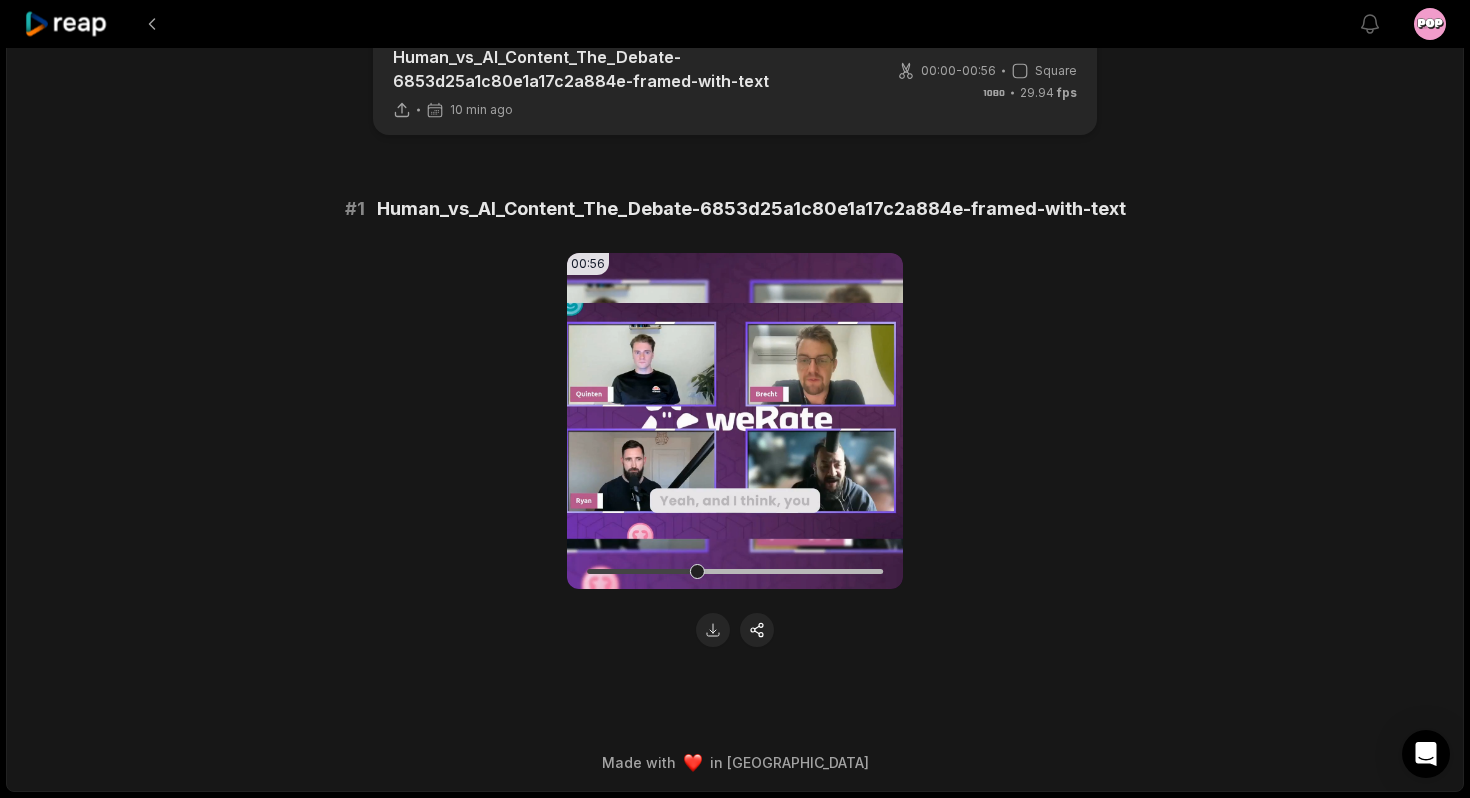 click at bounding box center (735, 571) 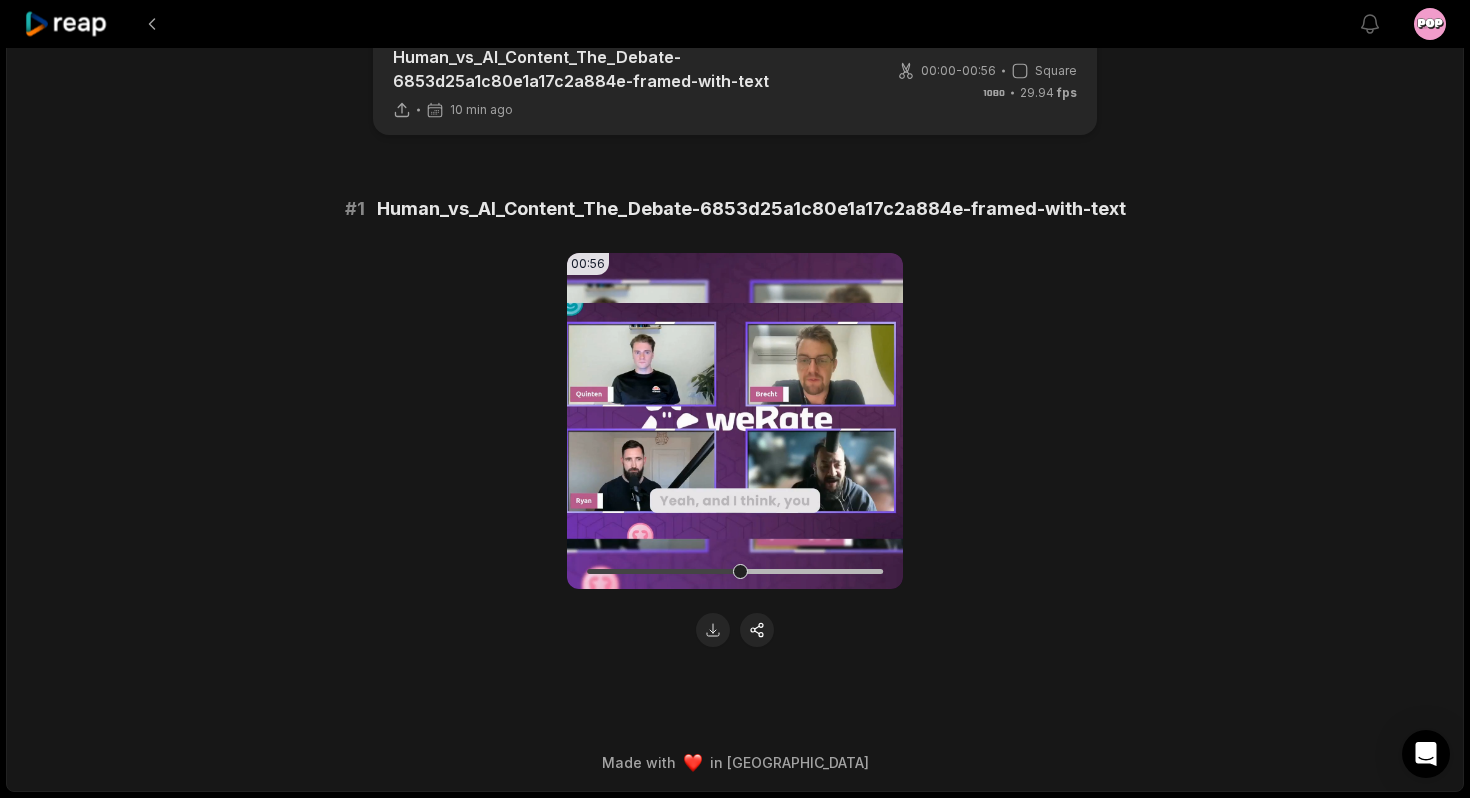 click at bounding box center (735, 571) 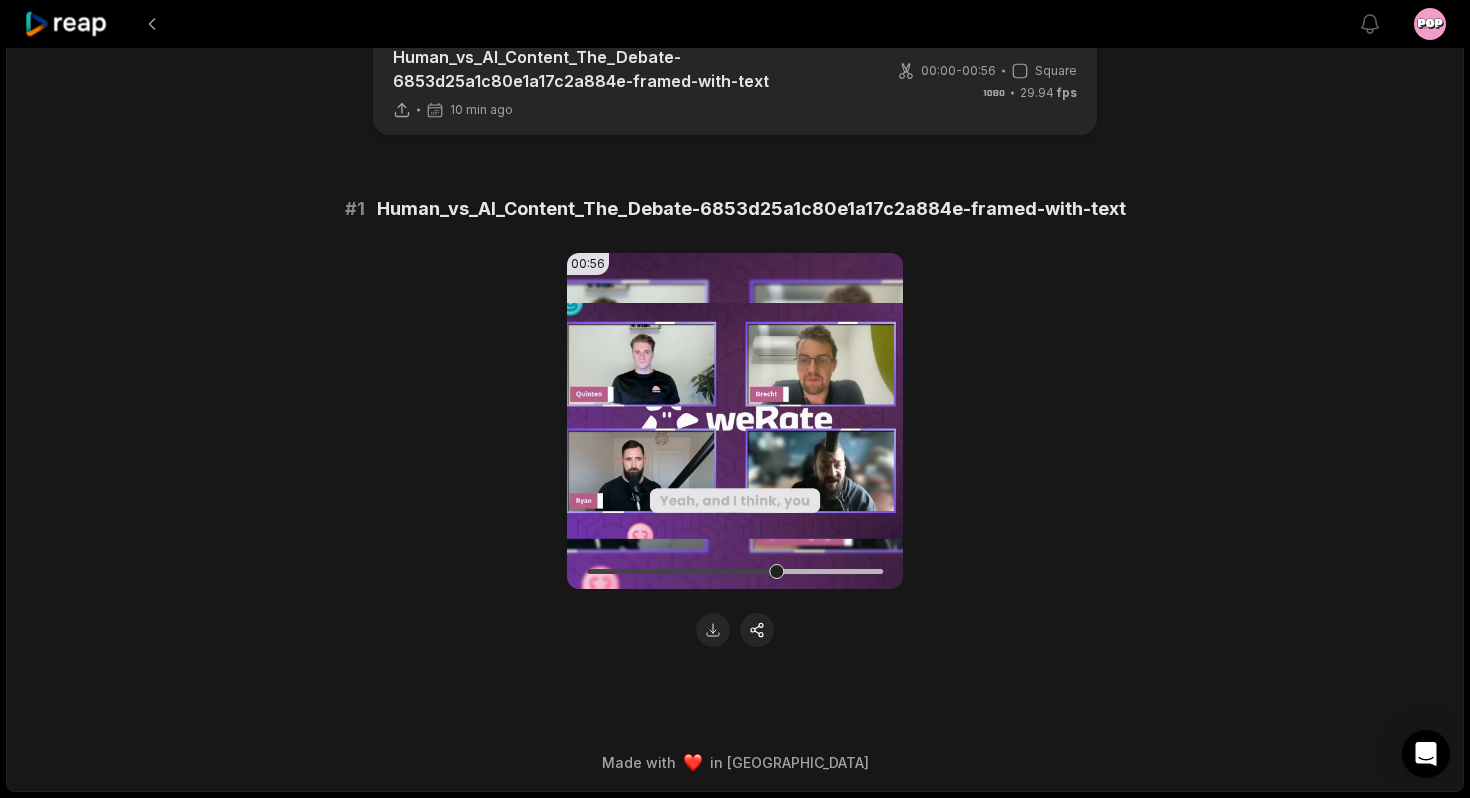 click at bounding box center (735, 571) 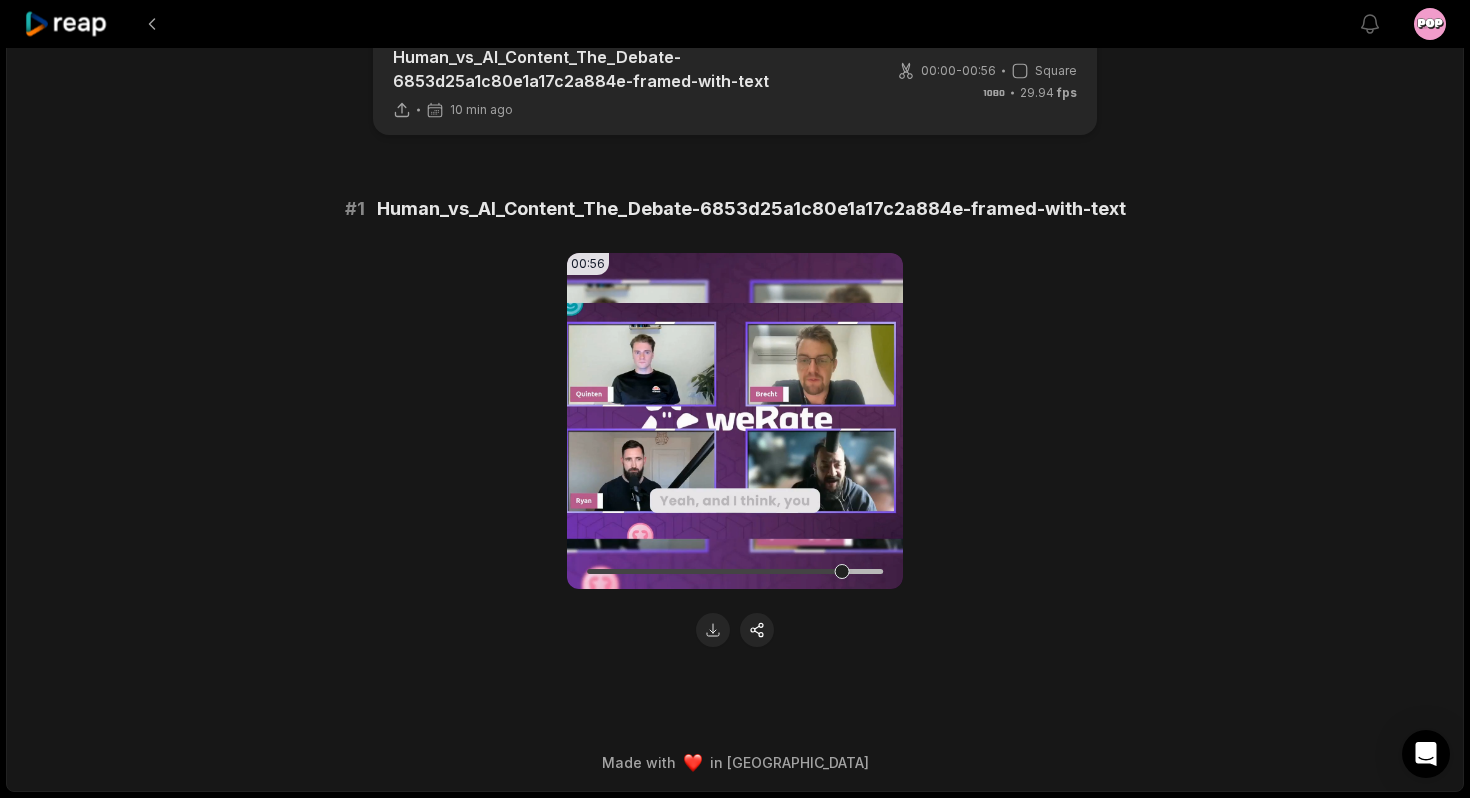 click at bounding box center [735, 571] 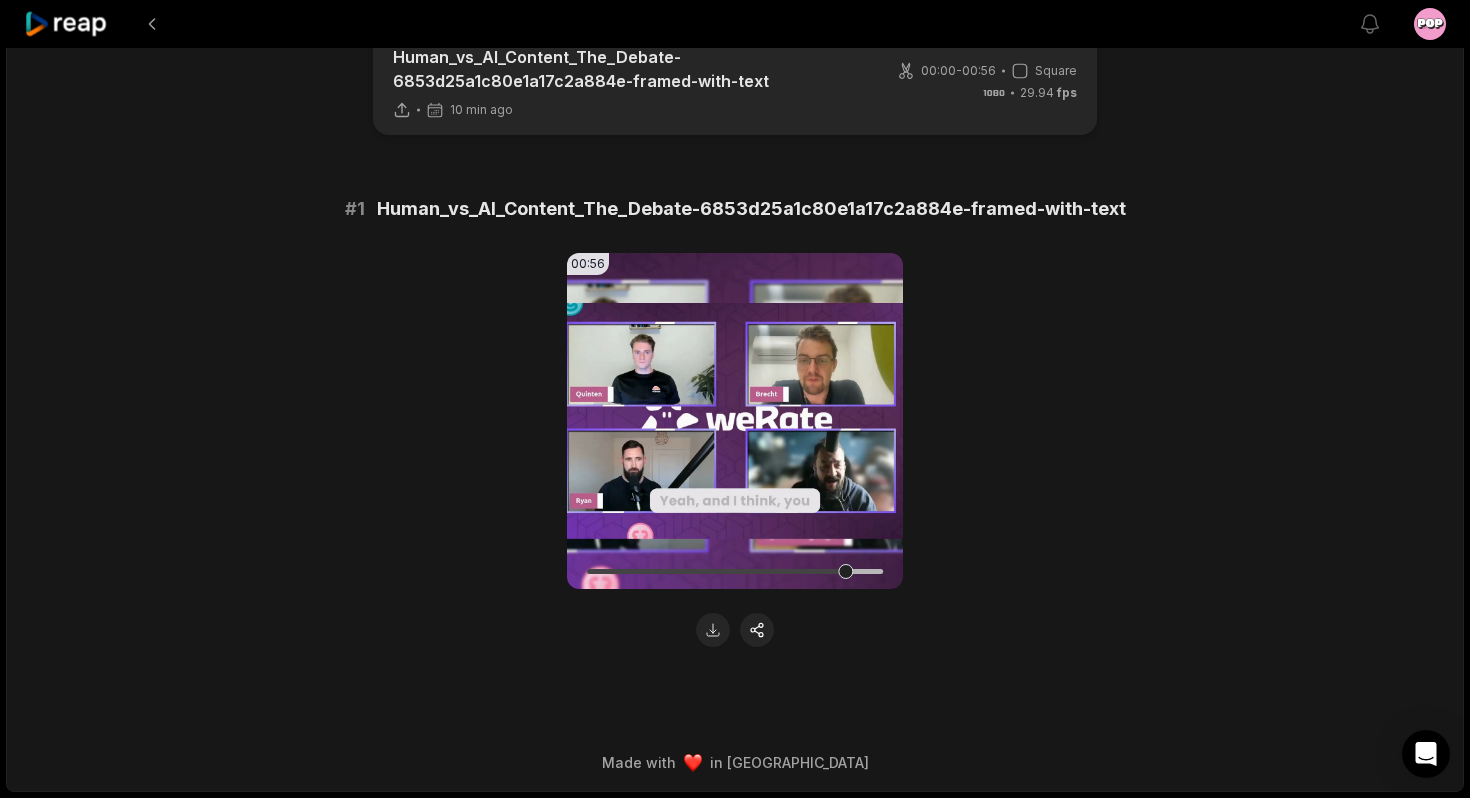 scroll, scrollTop: 0, scrollLeft: 0, axis: both 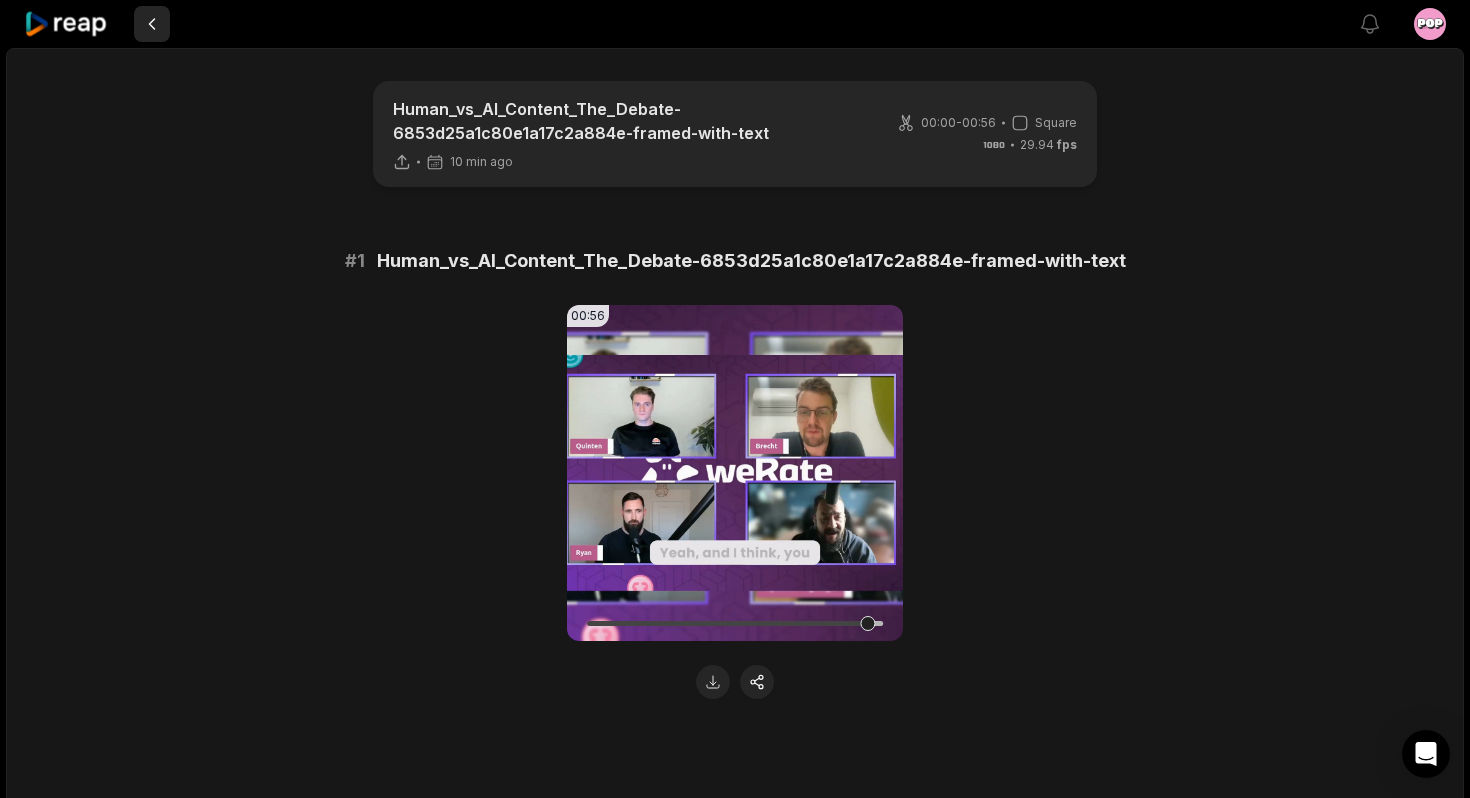 click at bounding box center (152, 24) 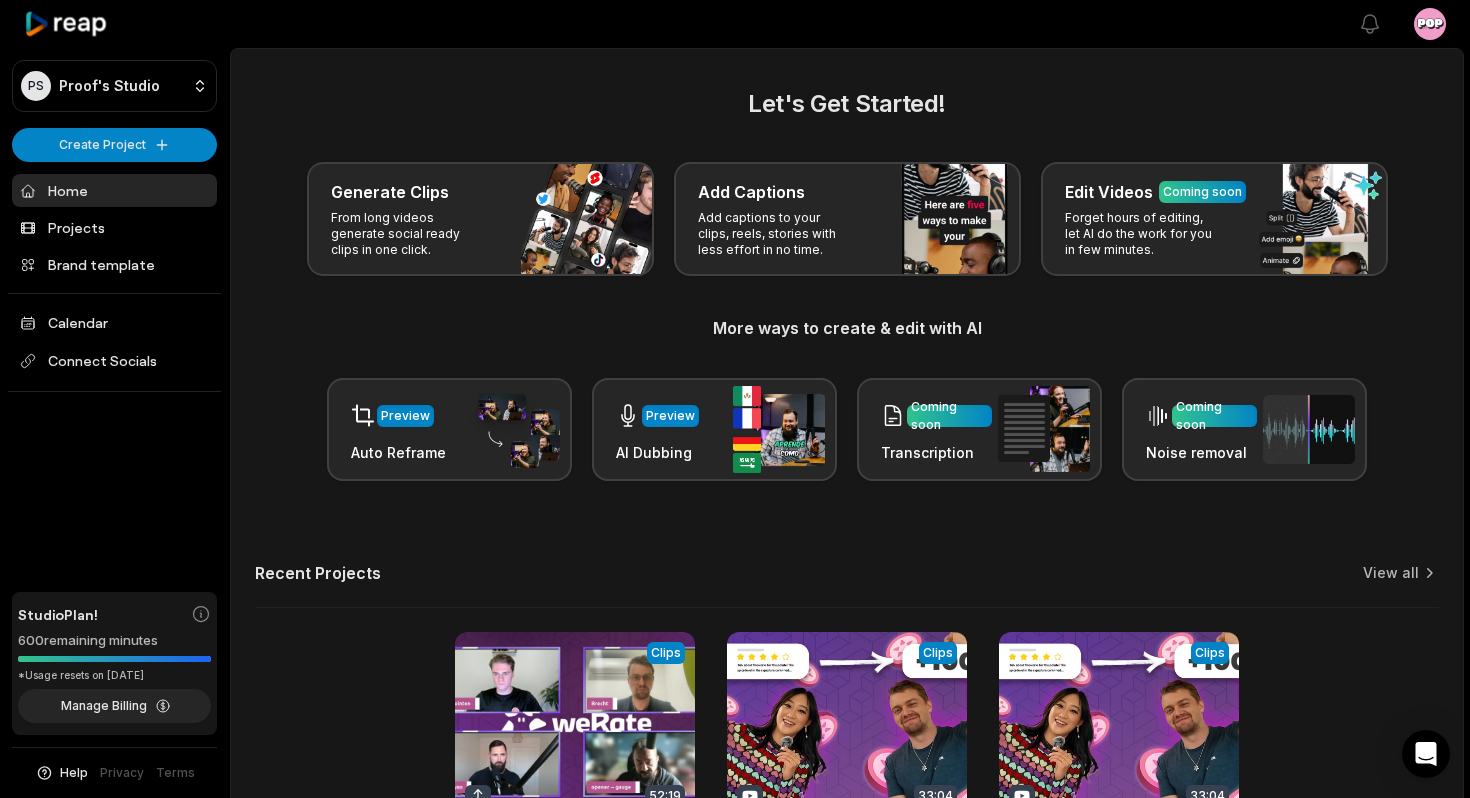 scroll, scrollTop: 200, scrollLeft: 0, axis: vertical 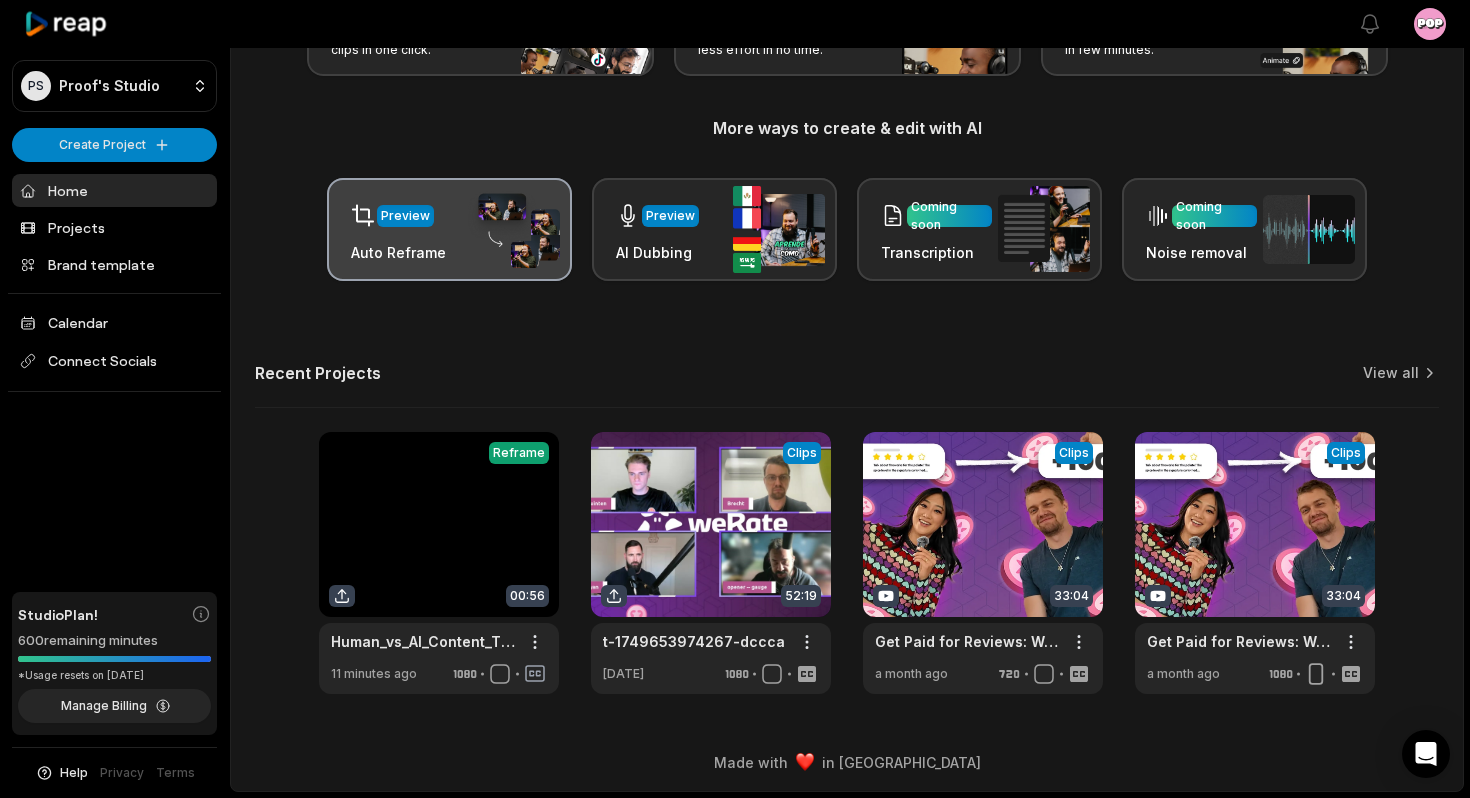 click at bounding box center [514, 230] 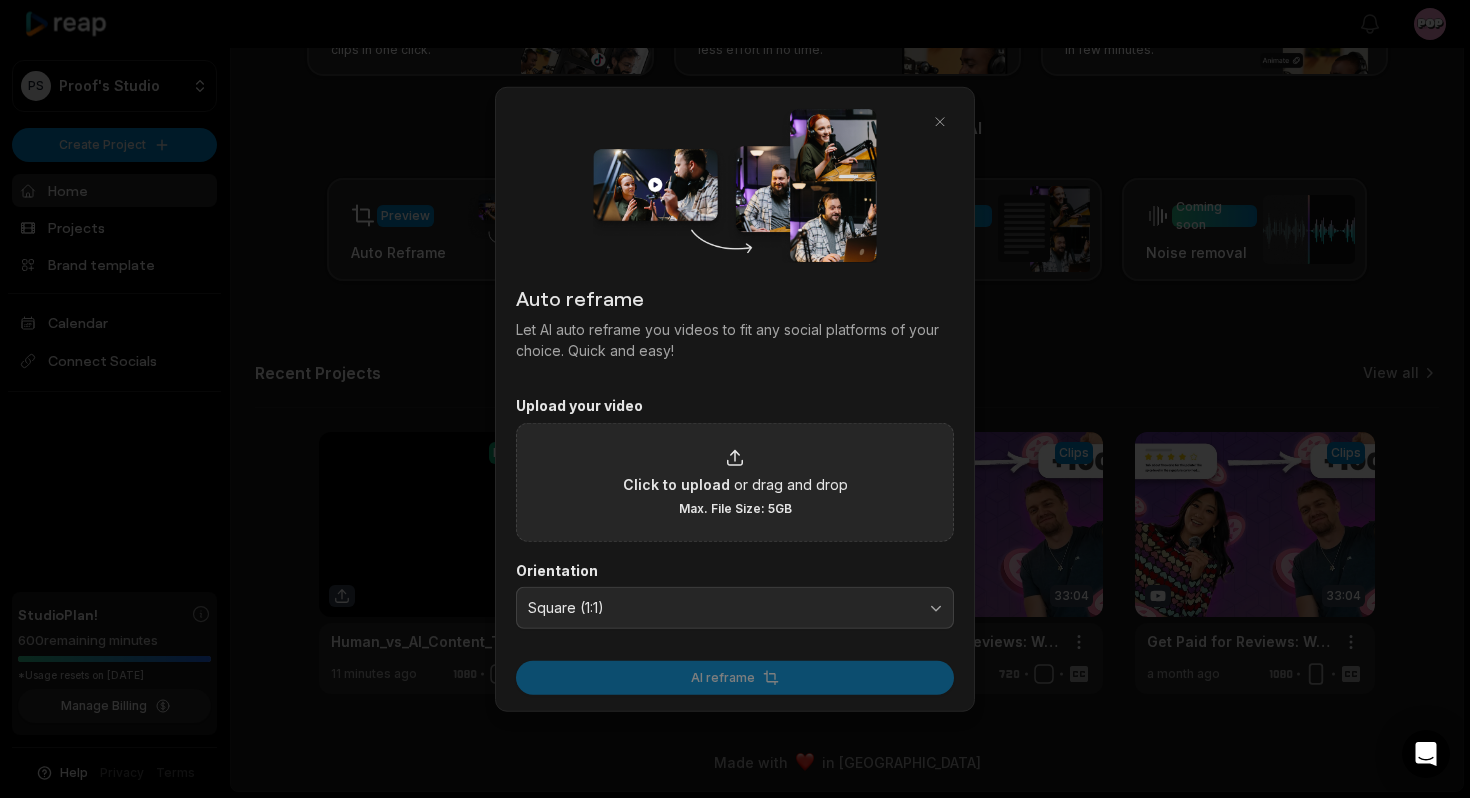 click on "Max. File Size: 5GB" at bounding box center [735, 508] 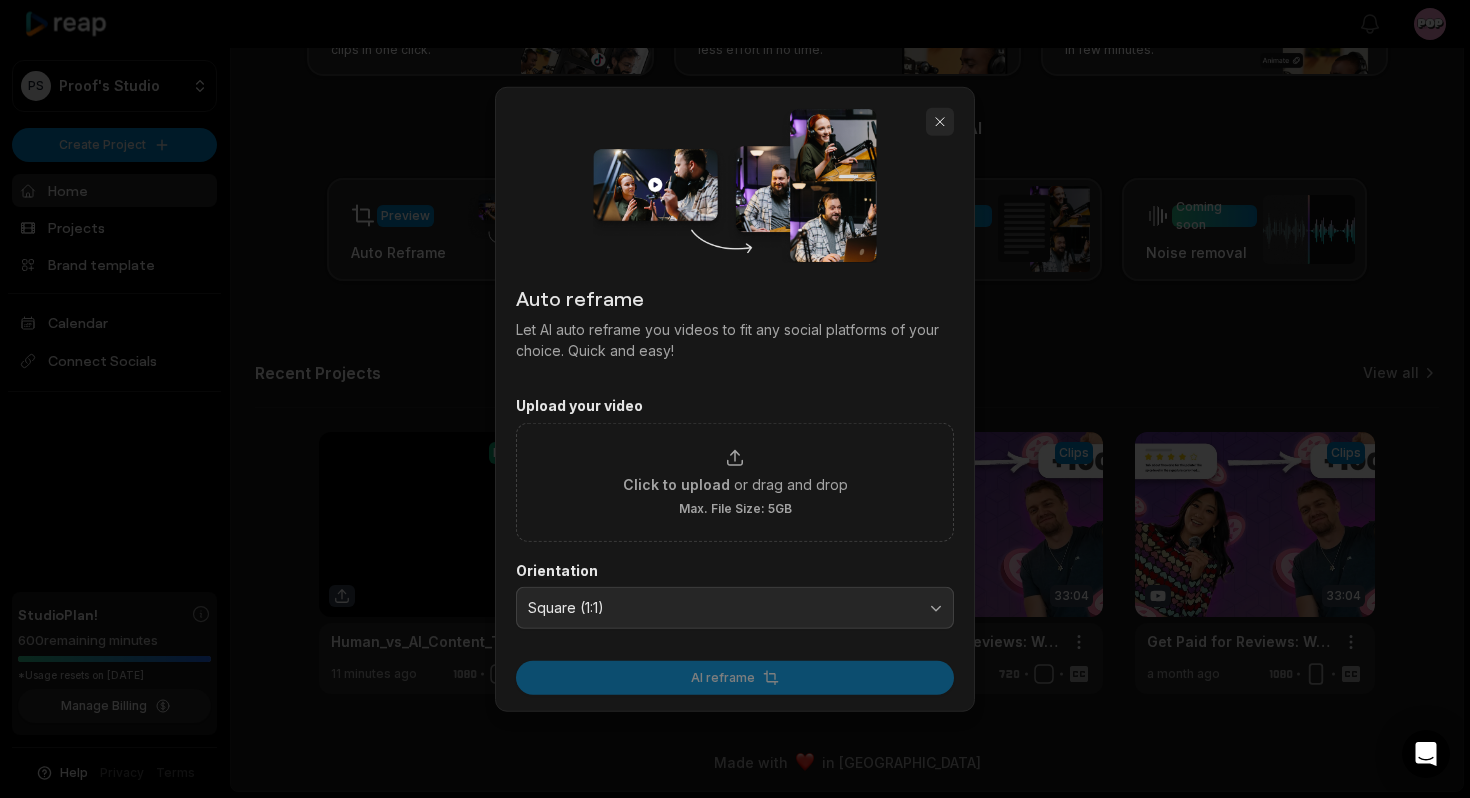 click at bounding box center (940, 122) 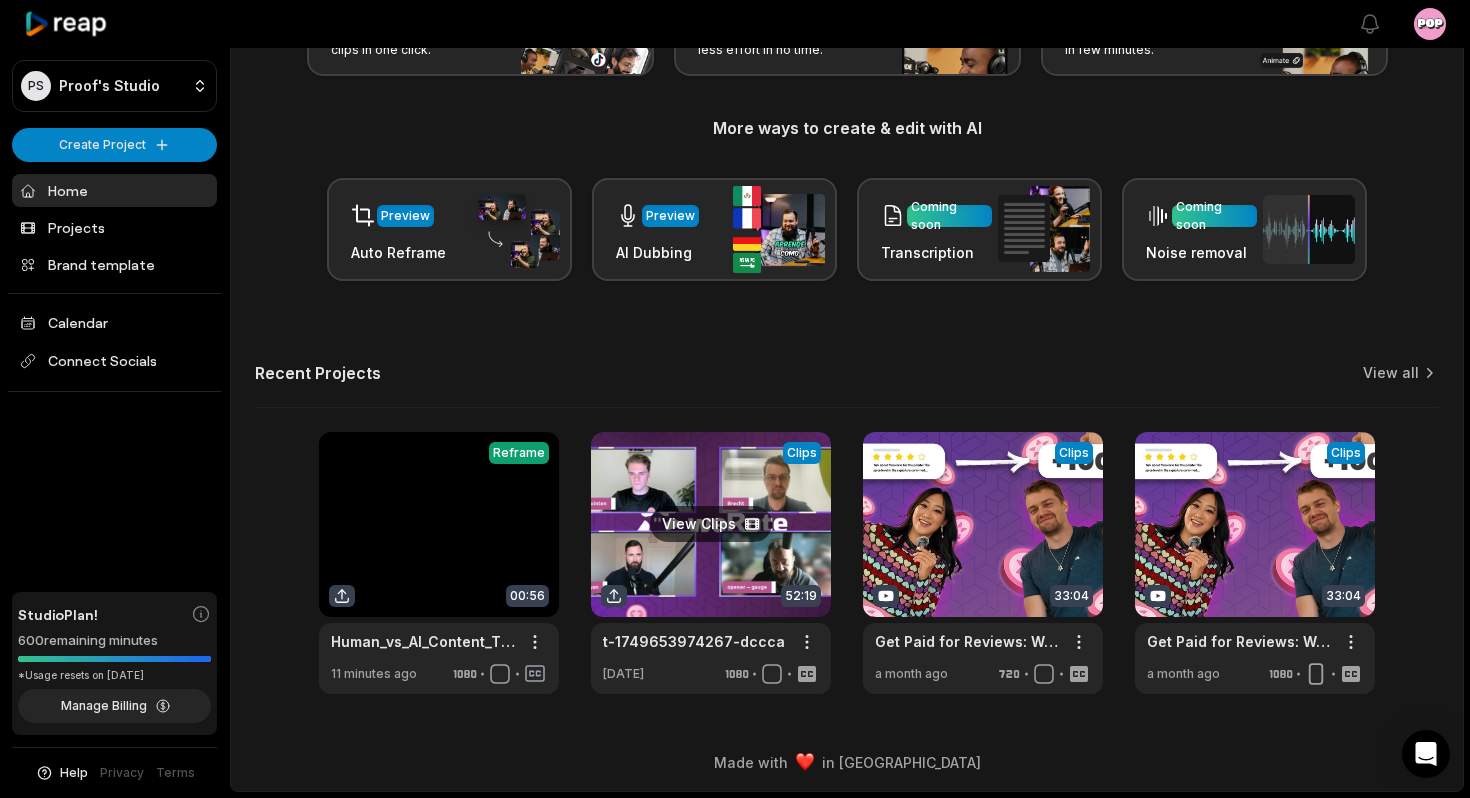 click at bounding box center (711, 563) 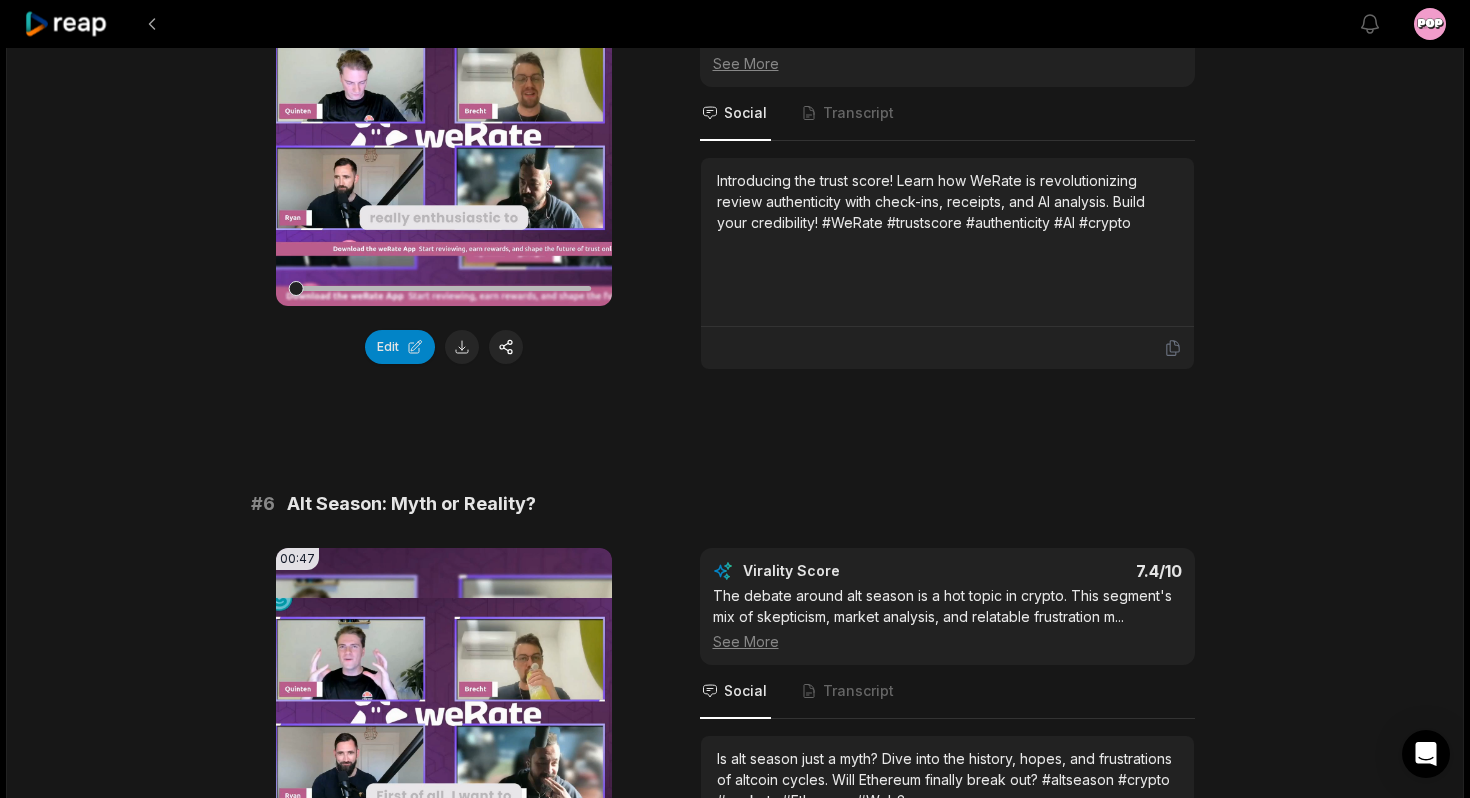 scroll, scrollTop: 2977, scrollLeft: 0, axis: vertical 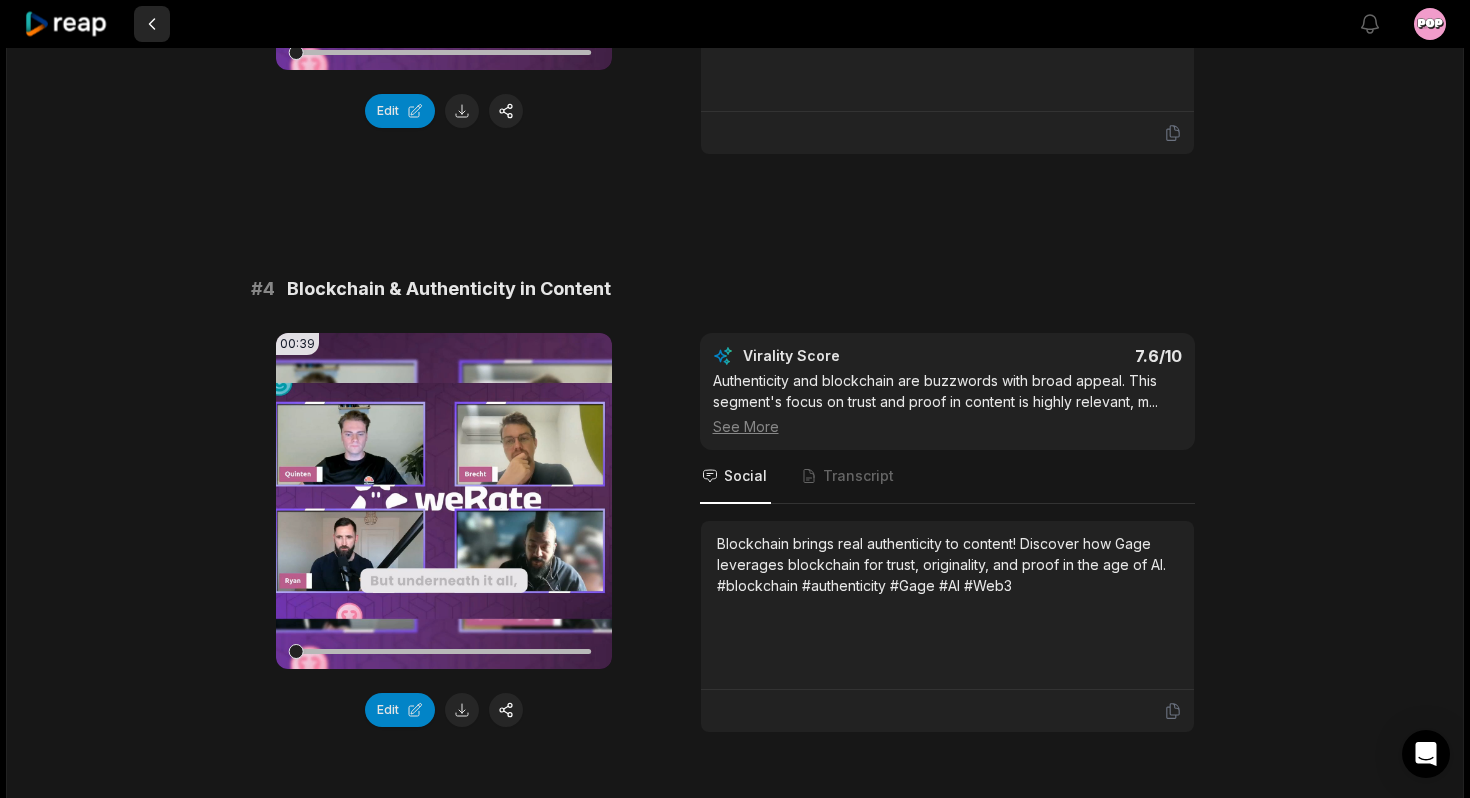 click at bounding box center [152, 24] 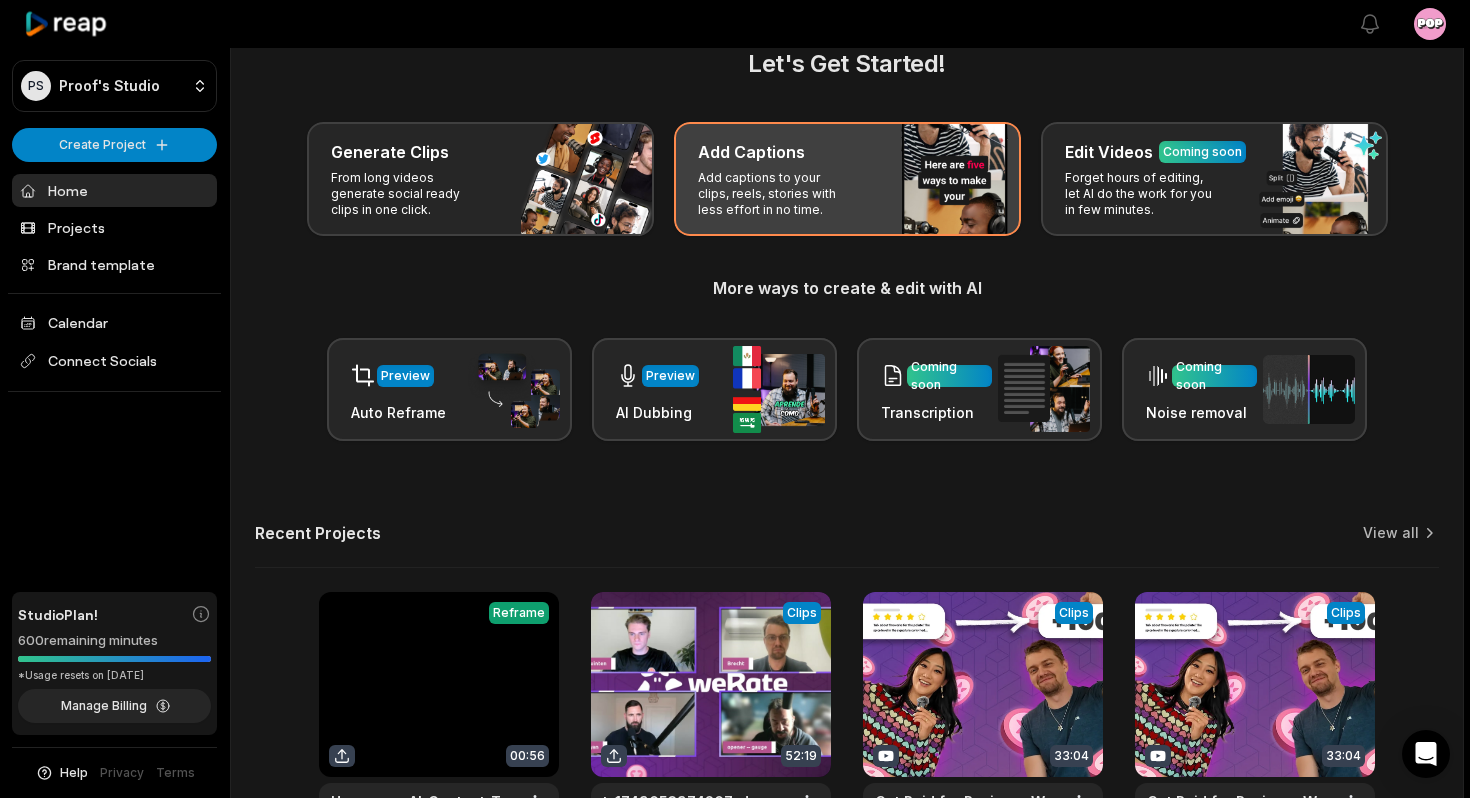 scroll, scrollTop: 0, scrollLeft: 0, axis: both 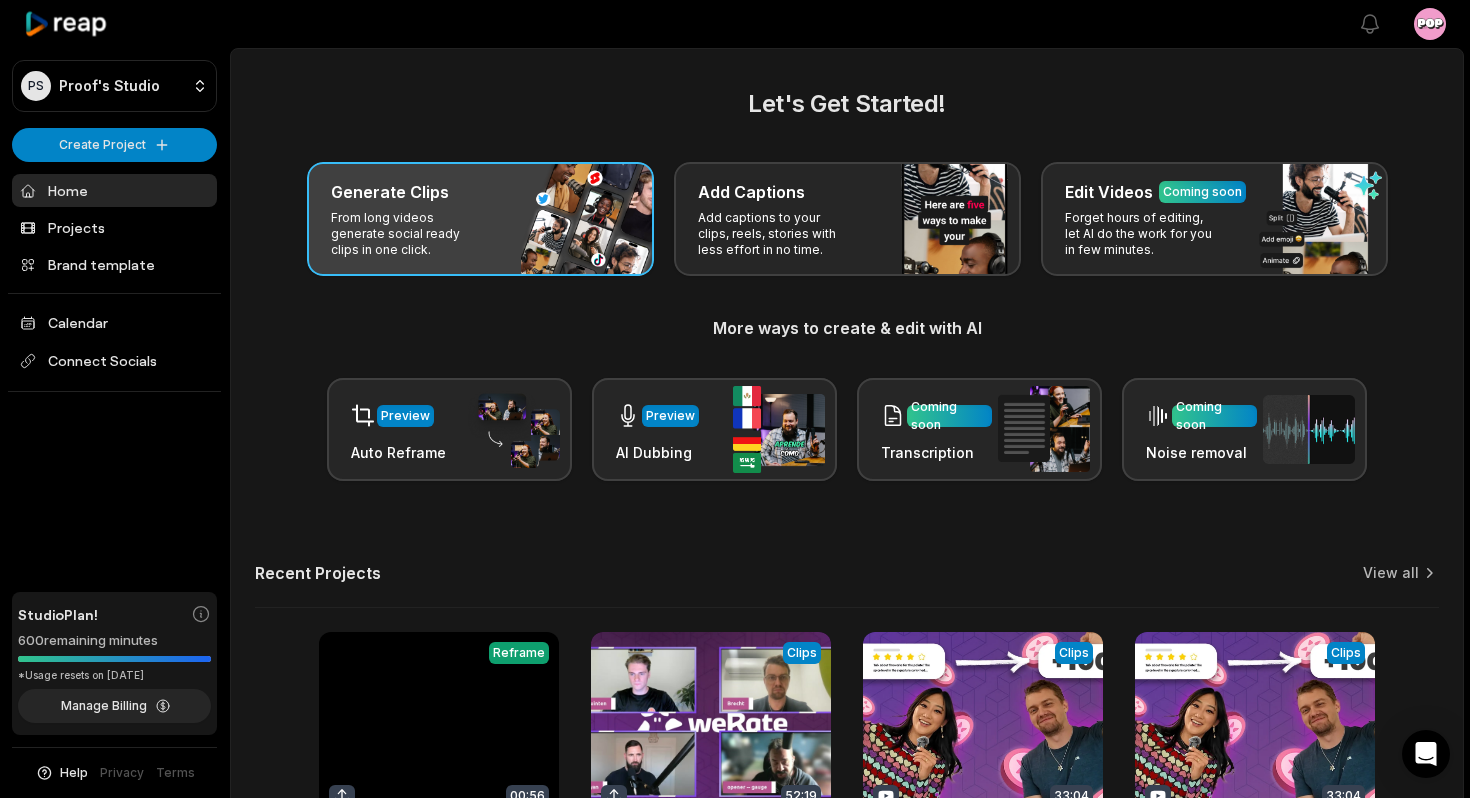 click on "Generate Clips From long videos generate social ready clips in one click." at bounding box center [480, 219] 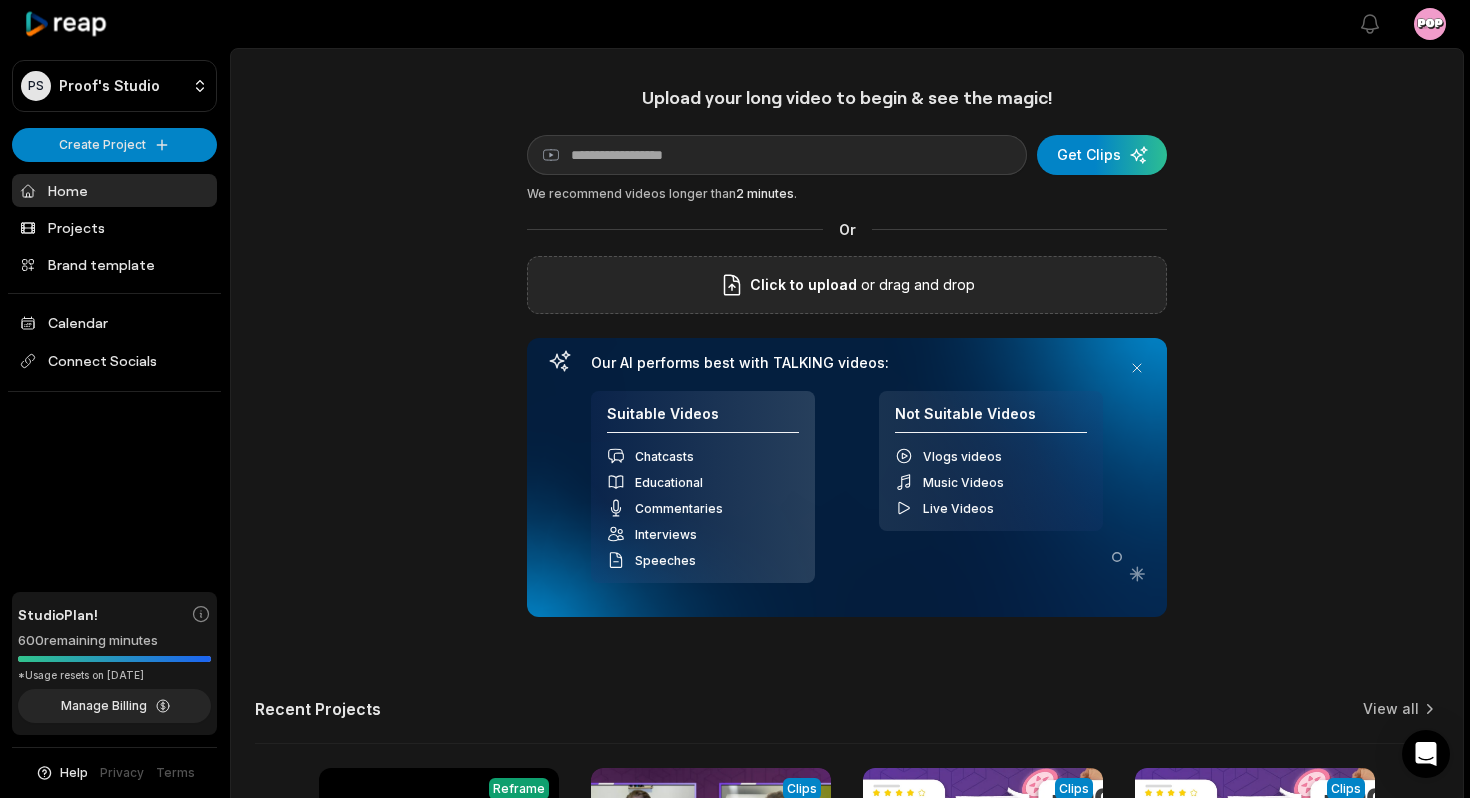 click on "Click to upload" at bounding box center (788, 285) 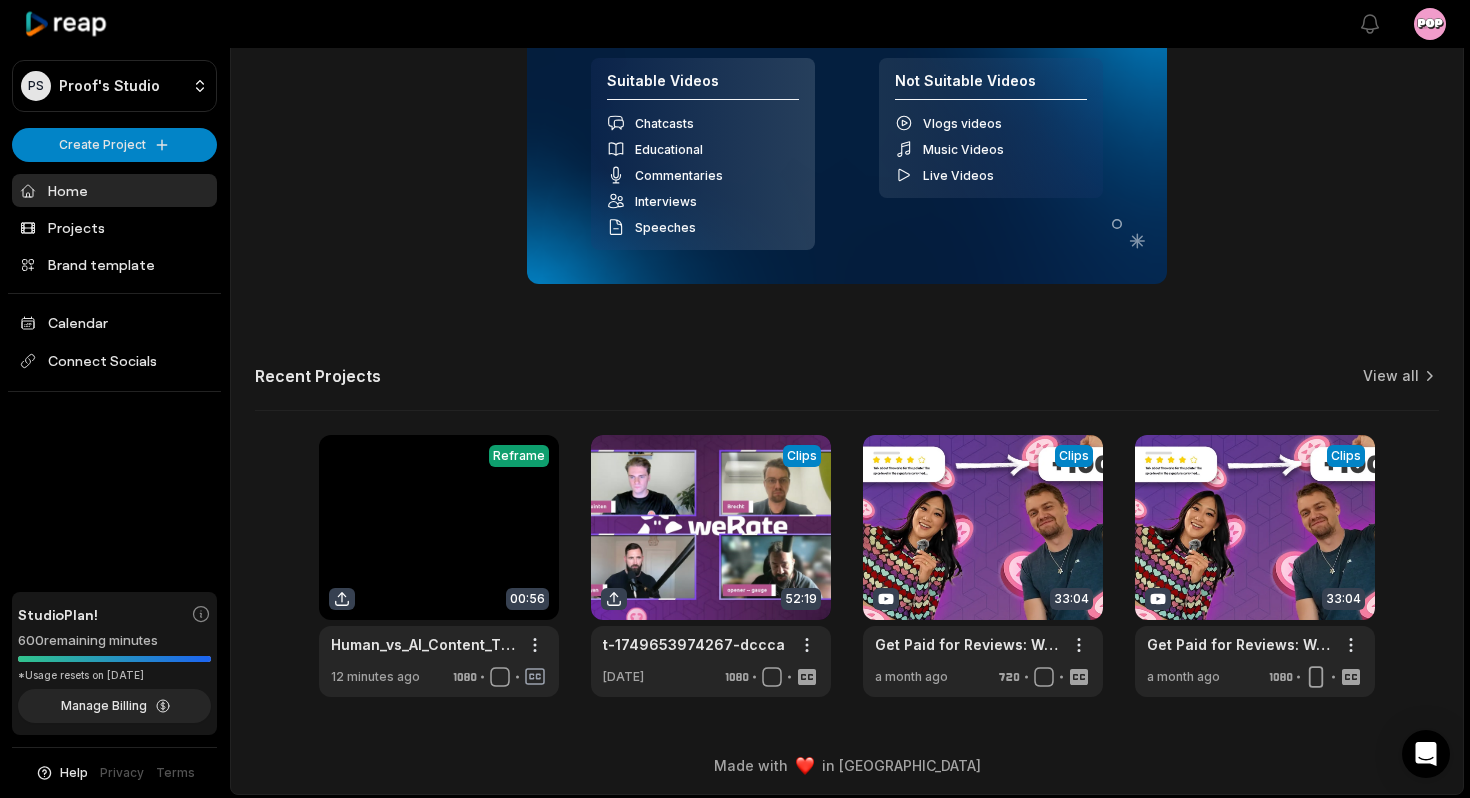 scroll, scrollTop: 325, scrollLeft: 0, axis: vertical 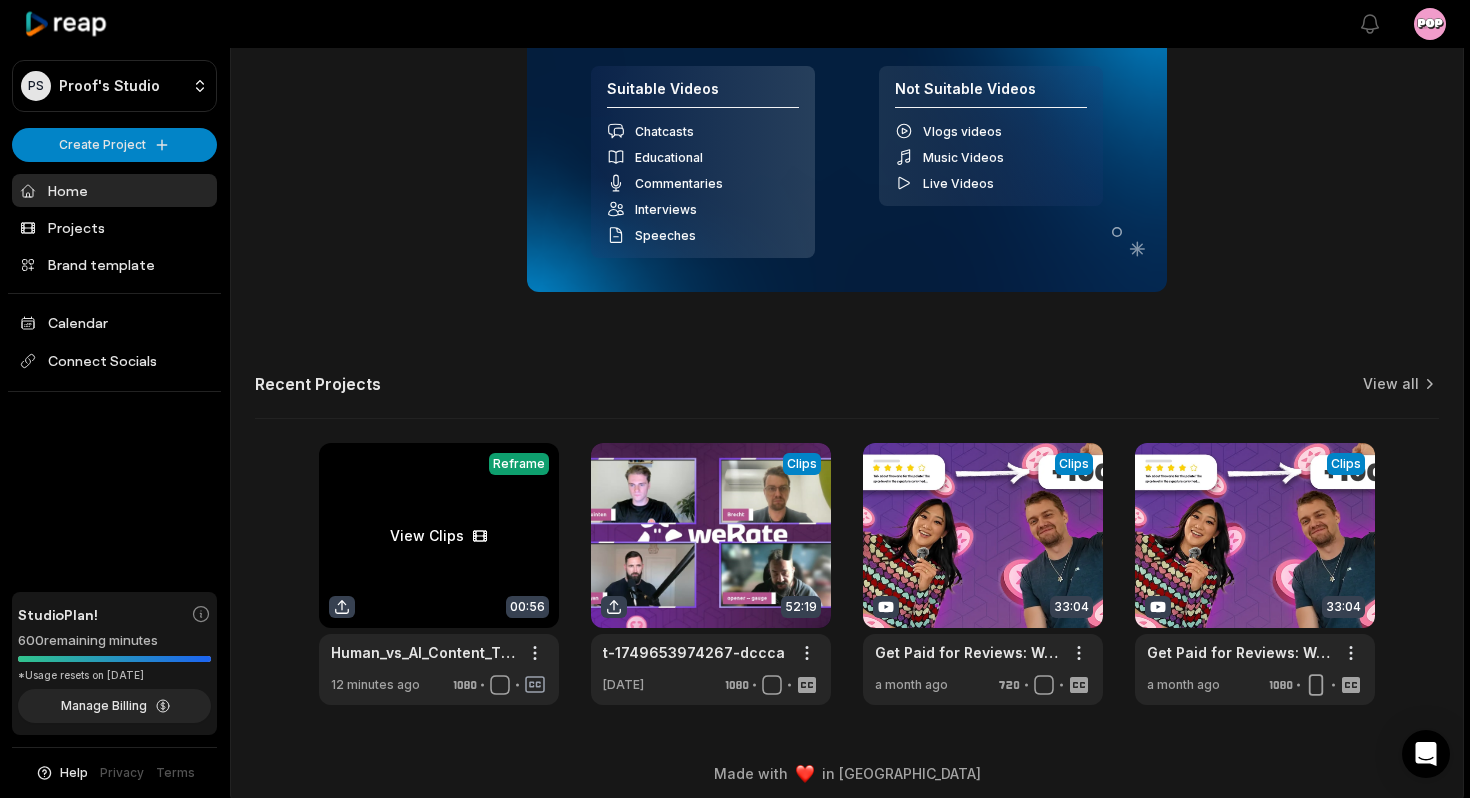 click at bounding box center (439, 574) 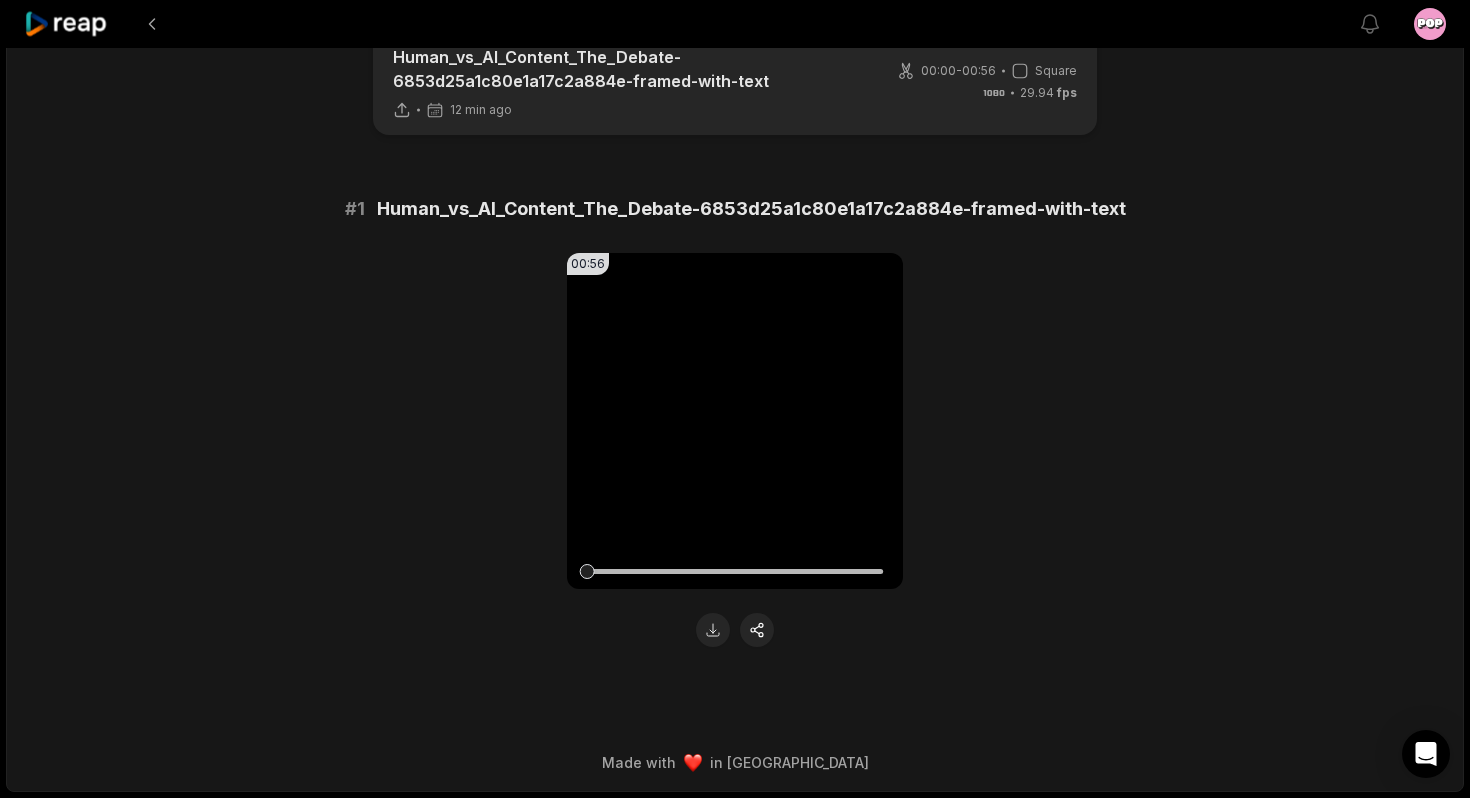 scroll, scrollTop: 0, scrollLeft: 0, axis: both 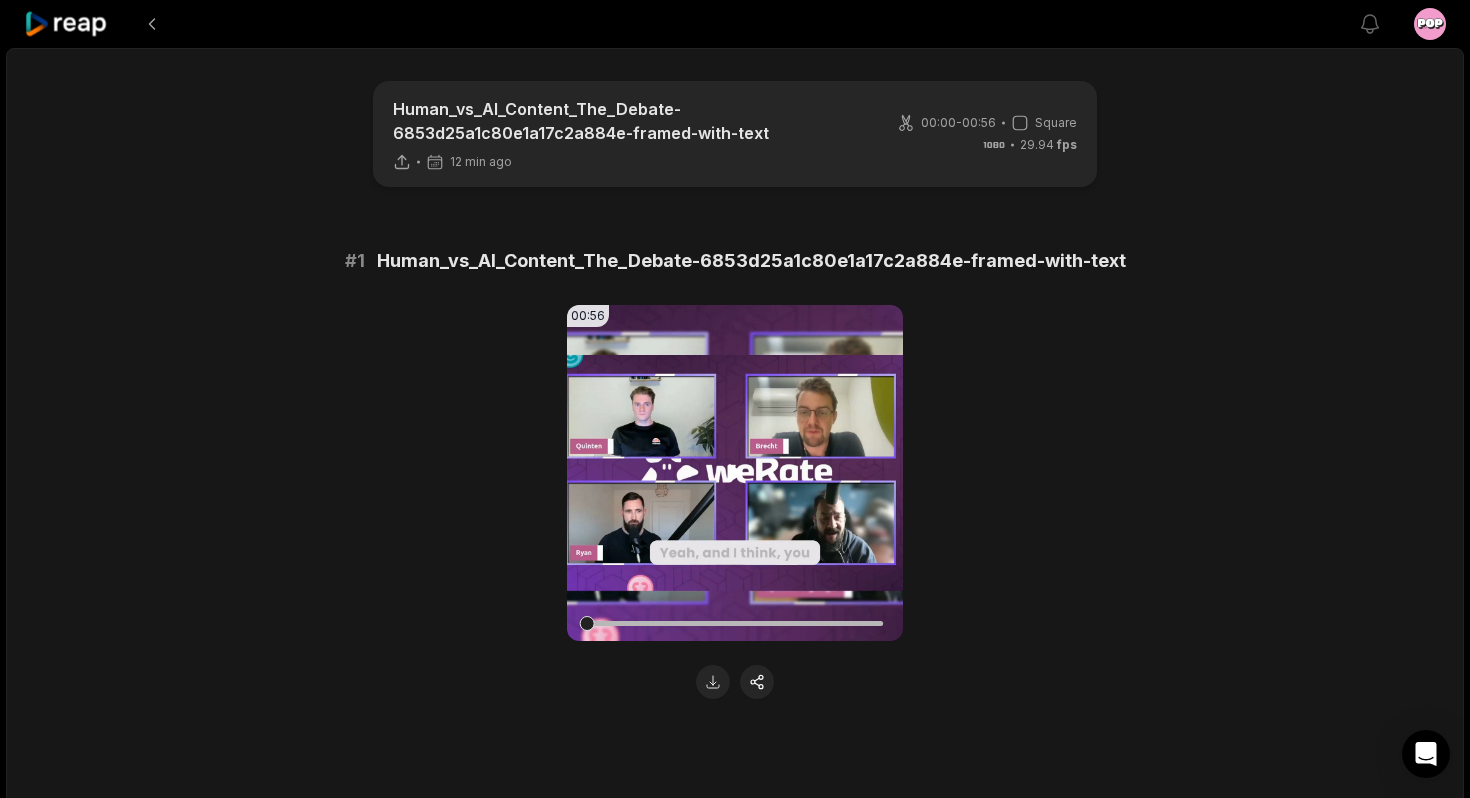 click 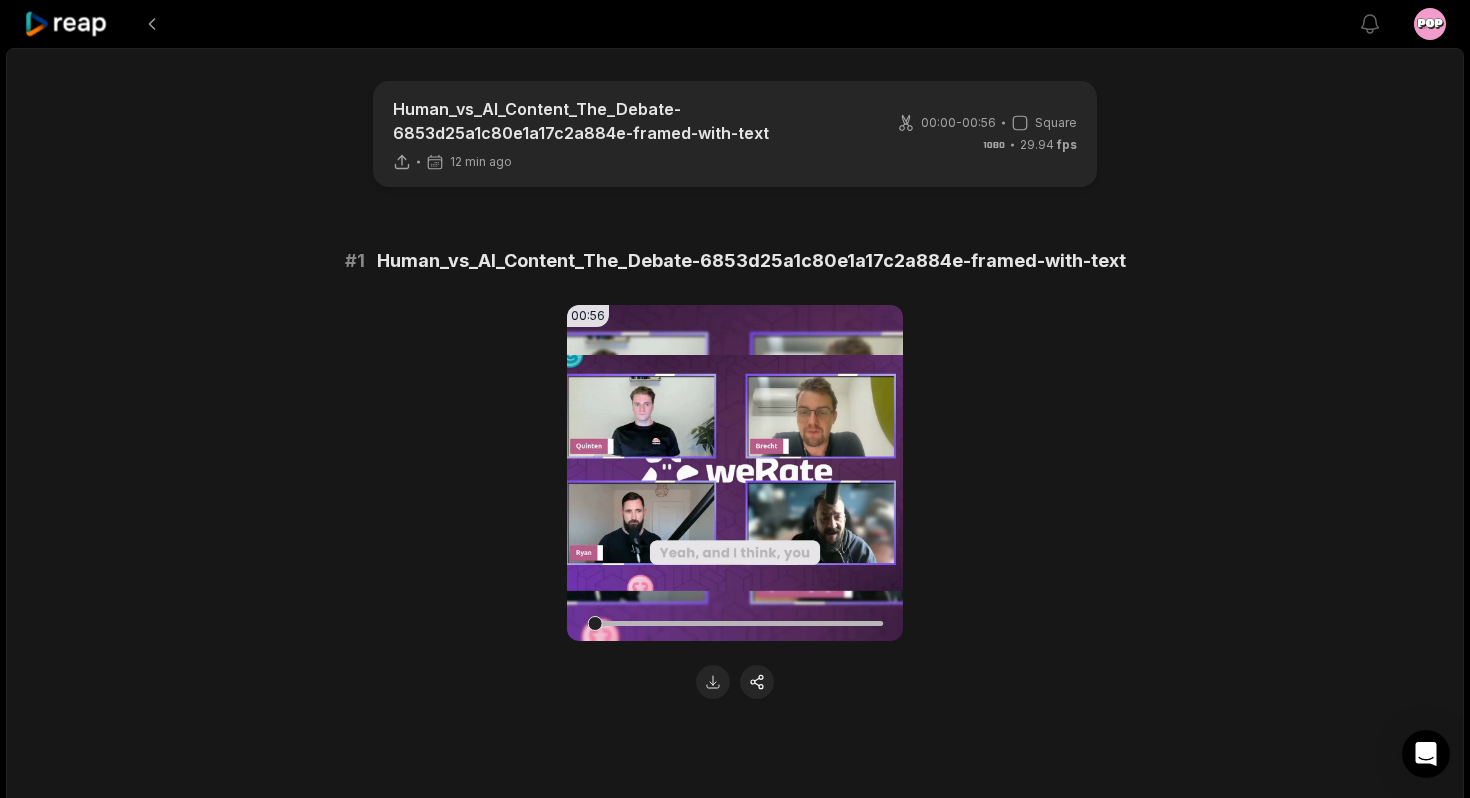 click 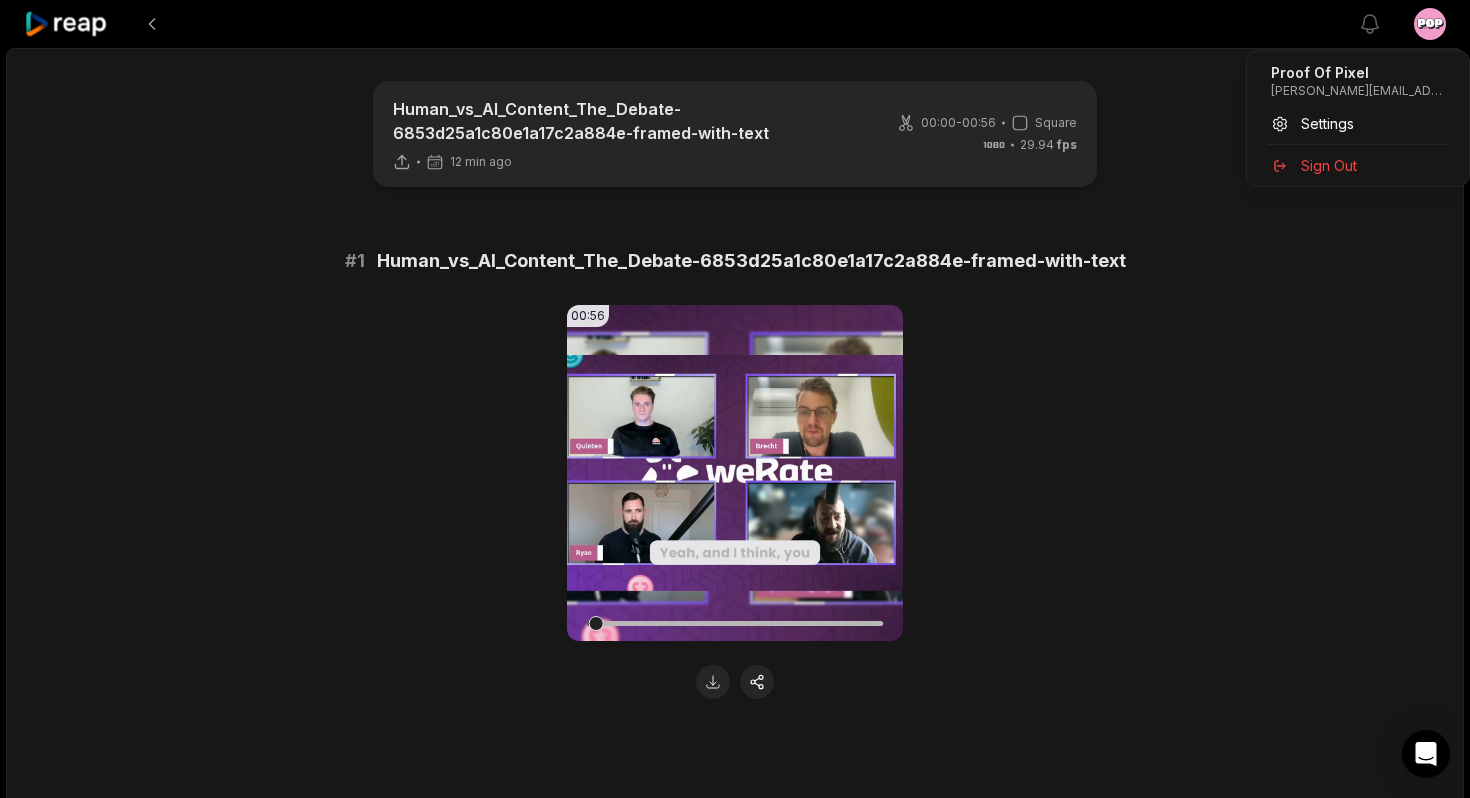 click on "View notifications Open user menu Human_vs_AI_Content_The_Debate-6853d25a1c80e1a17c2a884e-framed-with-text 12 min ago 00:00  -  00:56 Square 29.94   fps # 1 Human_vs_AI_Content_The_Debate-6853d25a1c80e1a17c2a884e-framed-with-text 00:56 Your browser does not support mp4 format. Made with   in San Francisco
Proof Of Pixel yannis@proofofpixel.agency Settings Sign Out" at bounding box center [735, 399] 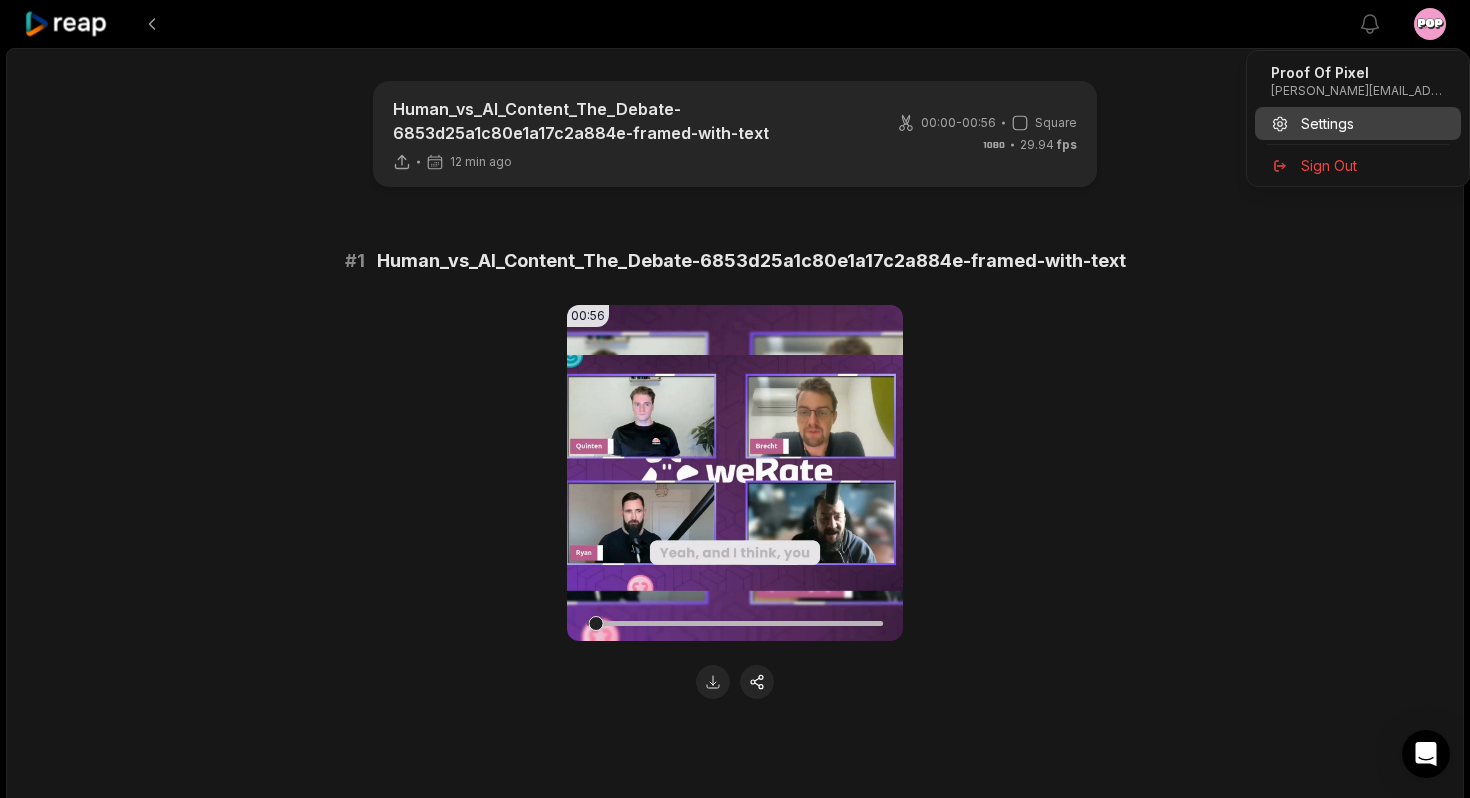 click on "Settings" at bounding box center (1327, 123) 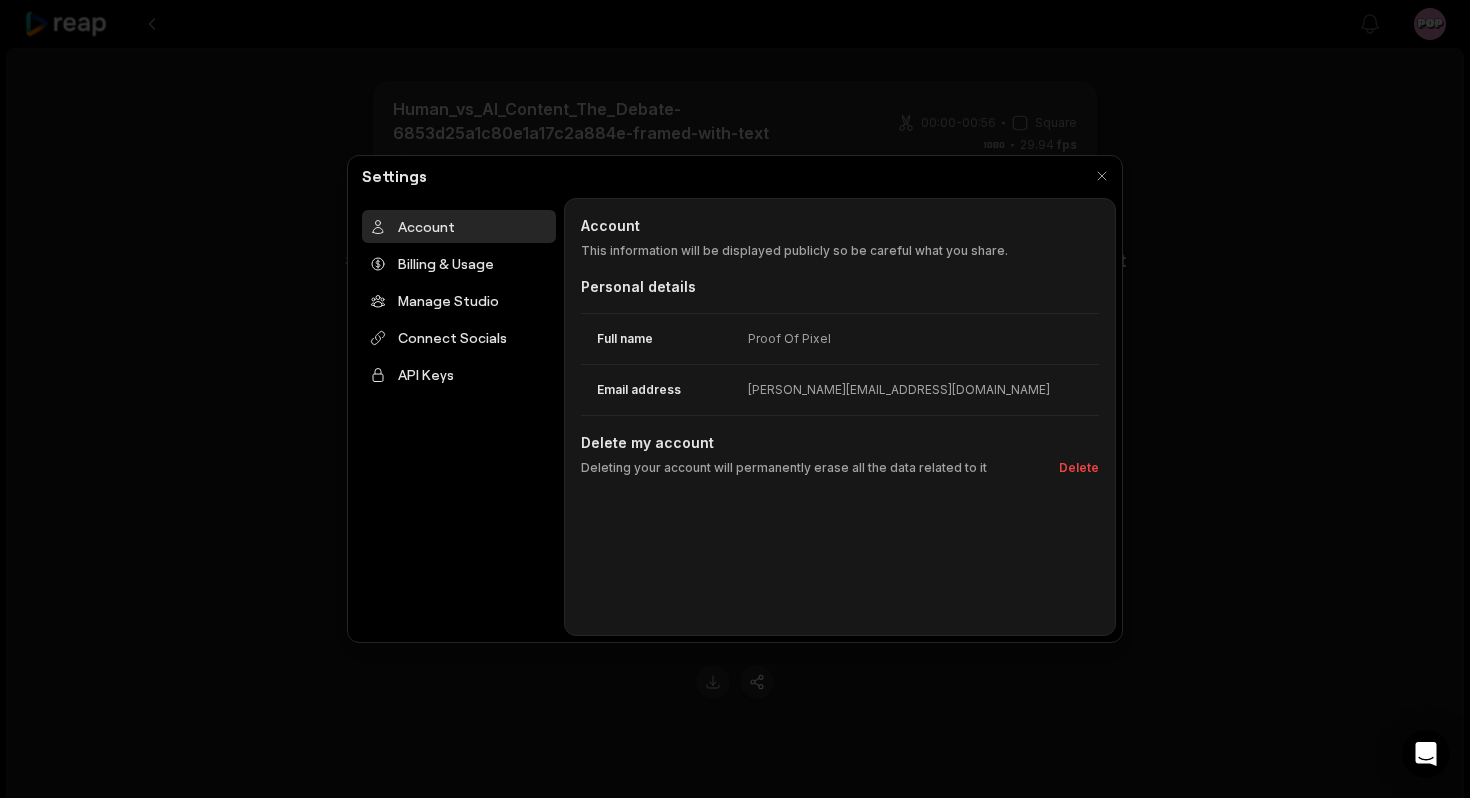 click on "Account" at bounding box center (459, 226) 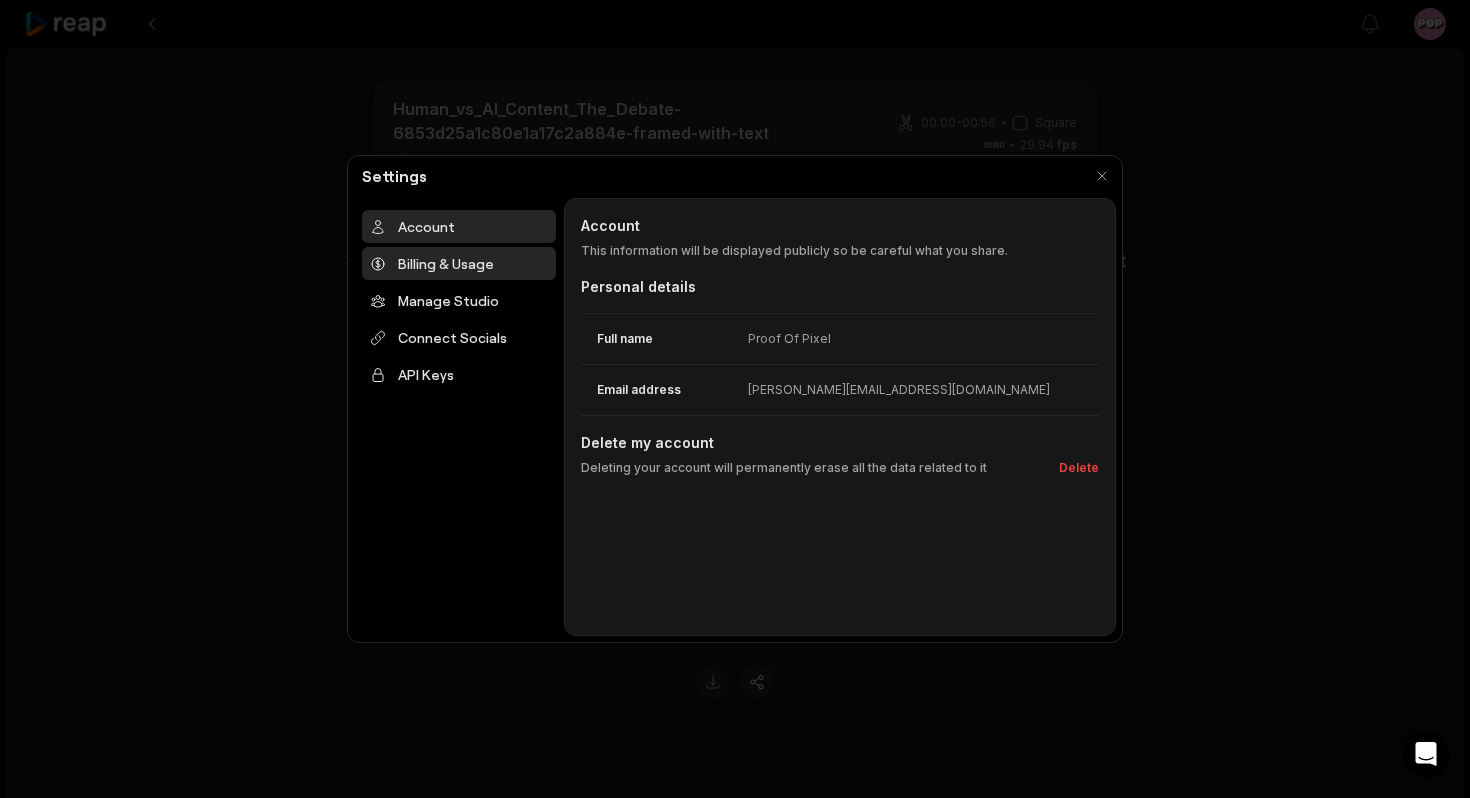 click on "Billing & Usage" at bounding box center [459, 263] 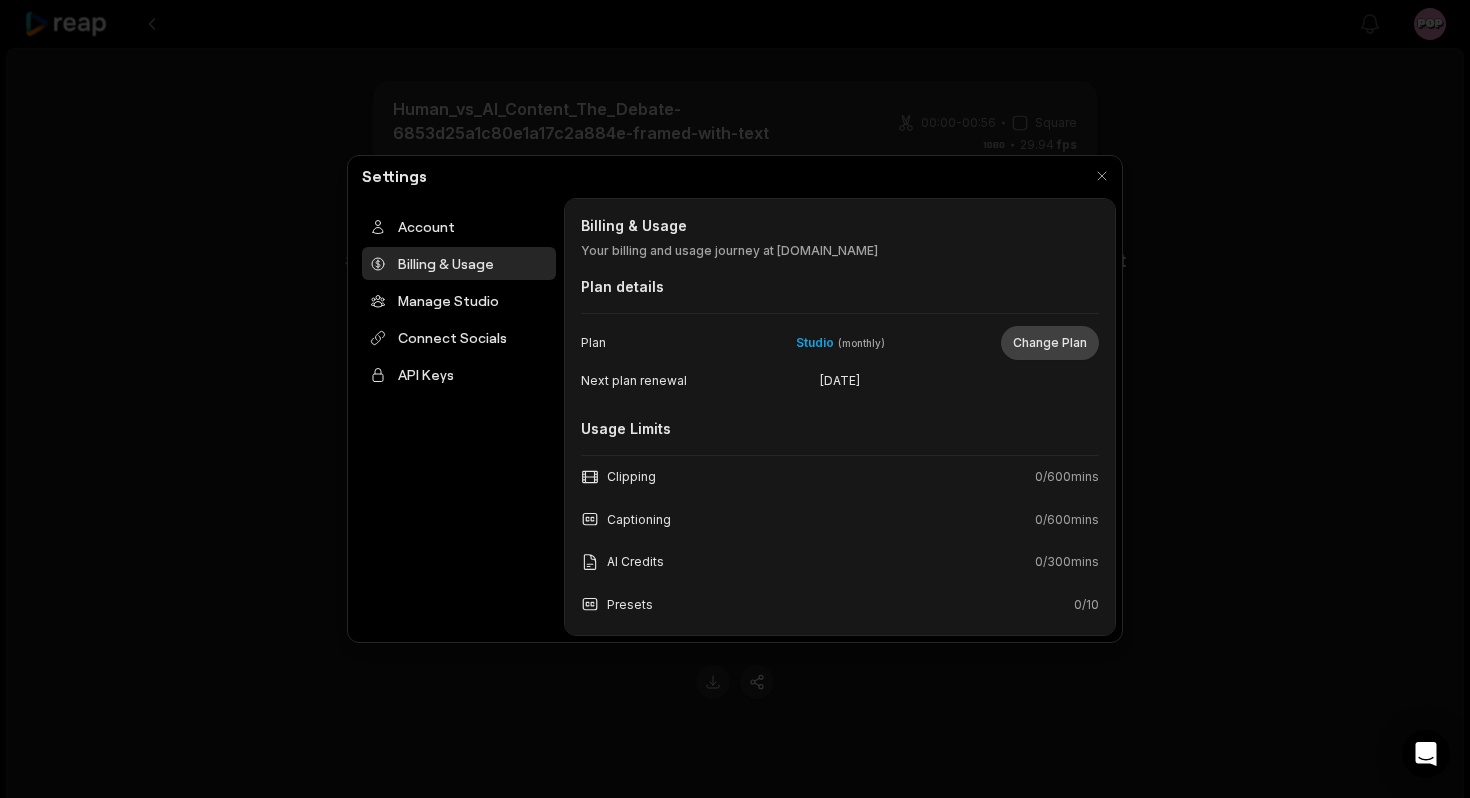click on "Change Plan" at bounding box center [1050, 343] 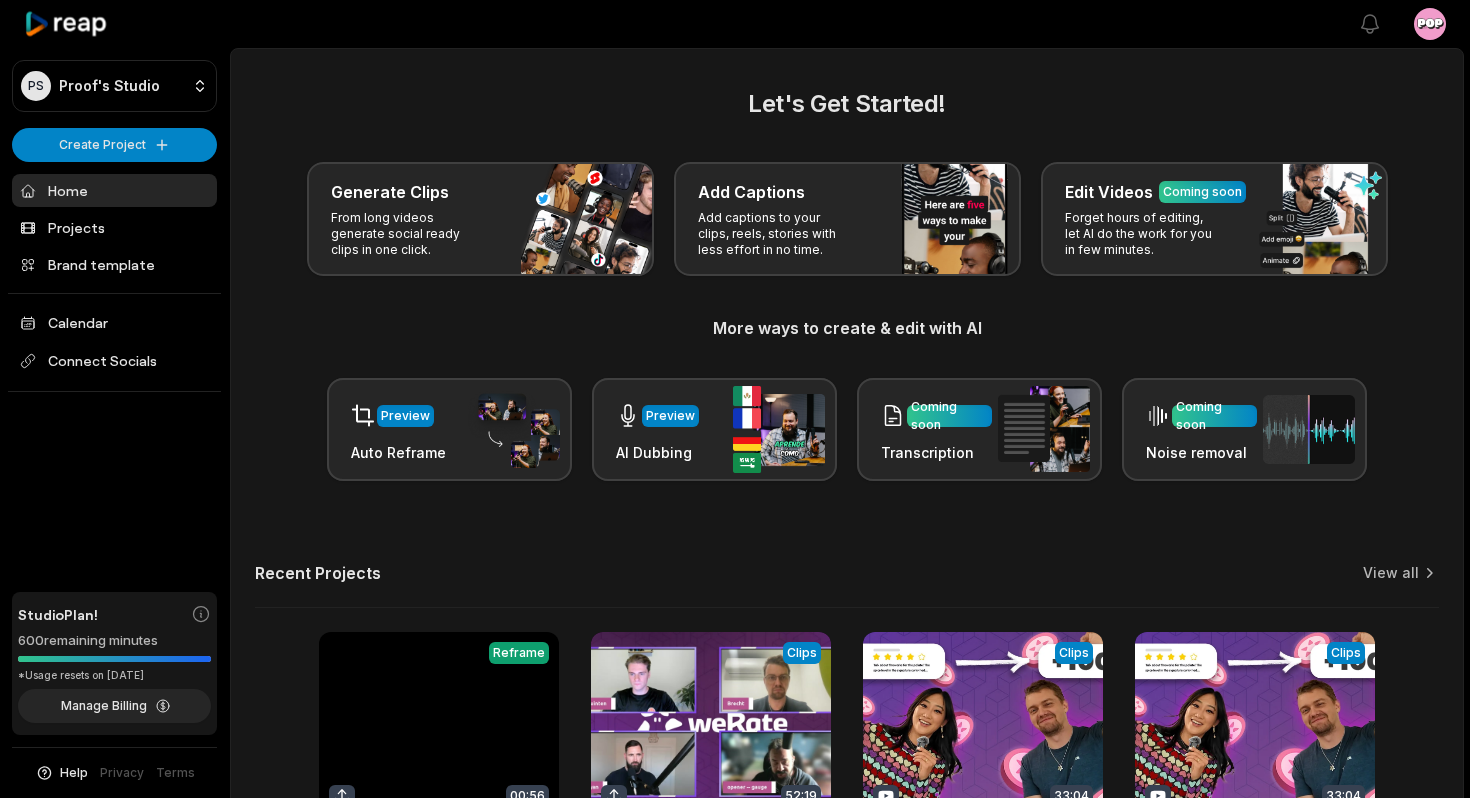 scroll, scrollTop: 200, scrollLeft: 0, axis: vertical 